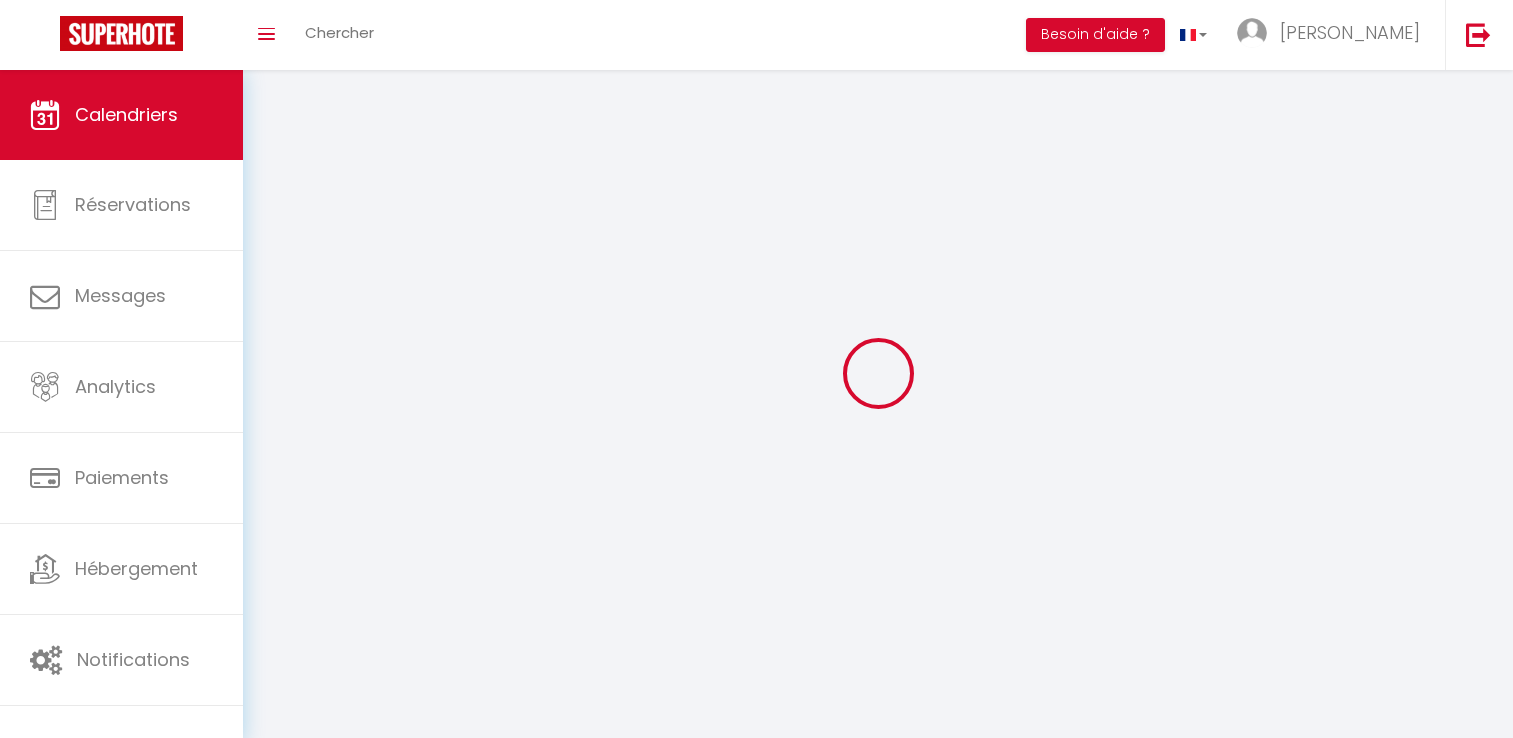 scroll, scrollTop: 0, scrollLeft: 0, axis: both 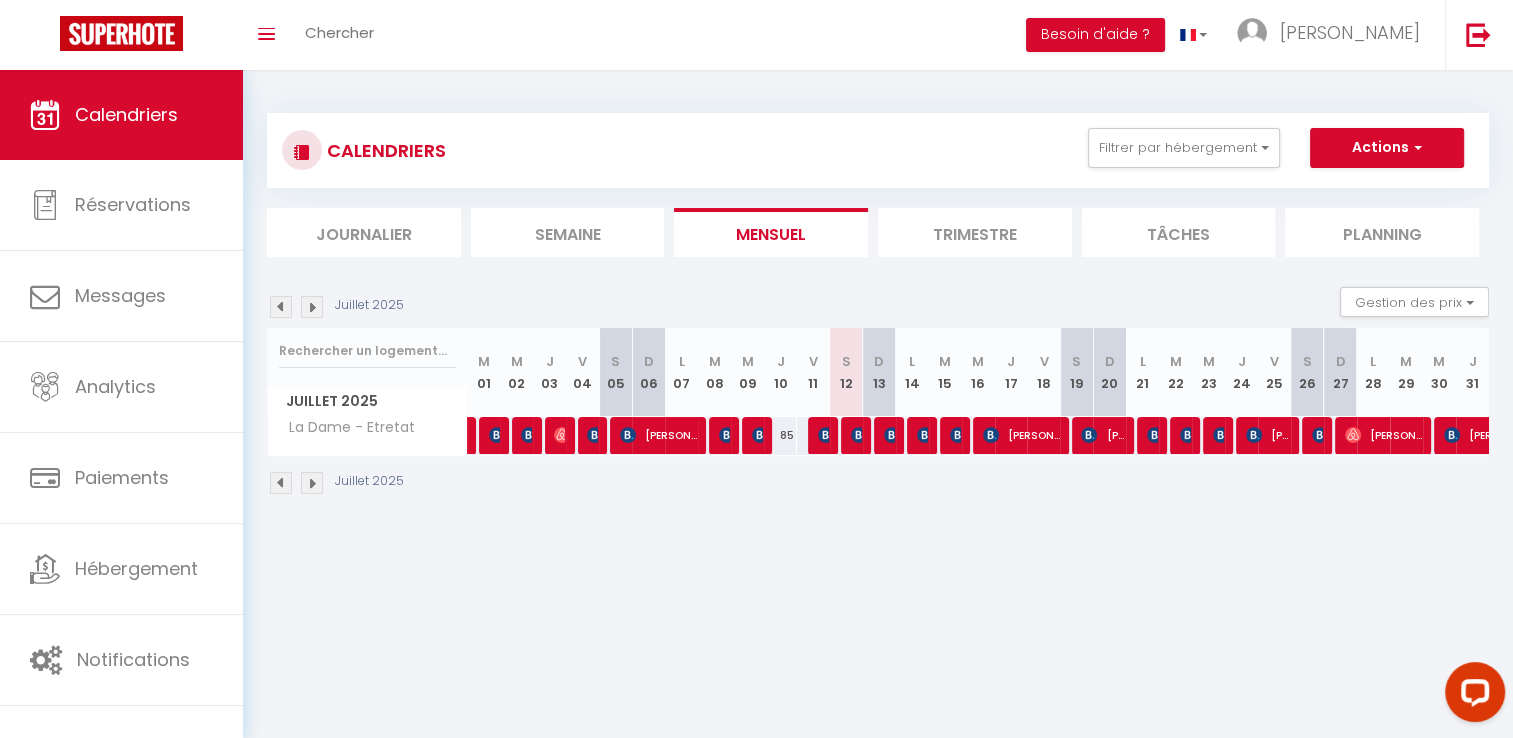 click on "CALENDRIERS
Filtrer par hébergement
Le Havre       [PERSON_NAME] 4 [PERSON_NAME] vue incroyable/balcon     Studio Perret vue mer - Balcon 3     Appartement 8 pers [PERSON_NAME]     Studio Perret vue mer - [PERSON_NAME] 1     La Catène-Perret     La petite Catène ([GEOGRAPHIC_DATA])     Le Petit Paris - Appartement Perret 4 pers     [PERSON_NAME] 2 [PERSON_NAME] vue incroyable     Les [PERSON_NAME]       LOGIA 4 · Logia 4 - 7min d'Etretat avec terrasse et parking     LOGIA 5 · Logia 5 - 7min d'Etretat avec terrasse et parking     LOGIA 2 · Logia 2 - 7min d'Etretat avec terrasse et parking     Logia 3 - 7min d'Etretat avec terrasse et parking     LOGIA 6 · LOGIA 6 - Chambre vue sur [GEOGRAPHIC_DATA] 7 - Chambre vue sur jardin     Logia 1 -7 min d’Etretat Parking     Maison de campagne 8 min Etretat     Yport       L'Atelier Yport Le [PERSON_NAME] 4 pers     L'Atelier Yport La Caïque 2pers     Le grand coulant  · Maison pêcheur 8 personnes Centre Yport             [PERSON_NAME] d'Étigues" at bounding box center [878, 150] 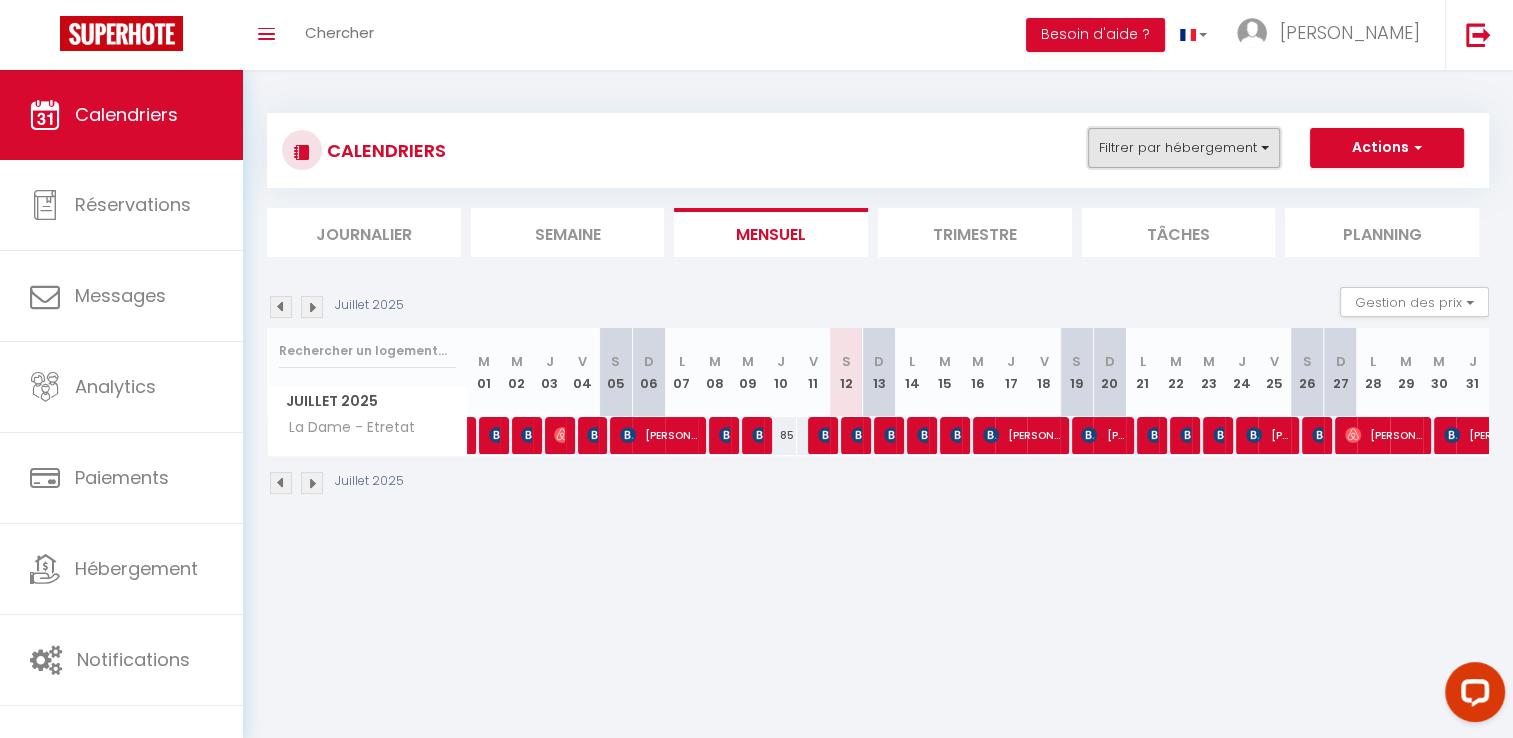click on "Filtrer par hébergement" at bounding box center (1184, 148) 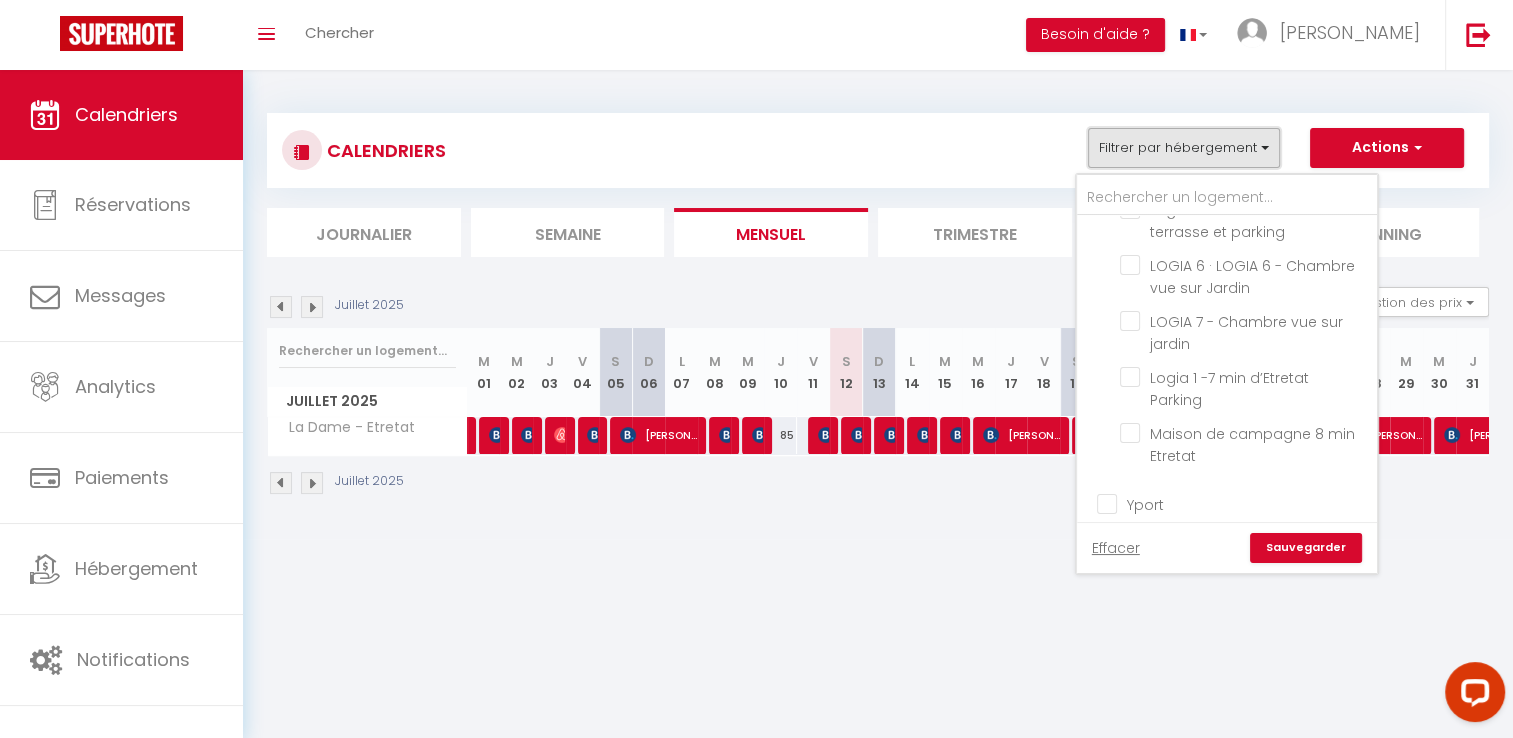 scroll, scrollTop: 784, scrollLeft: 0, axis: vertical 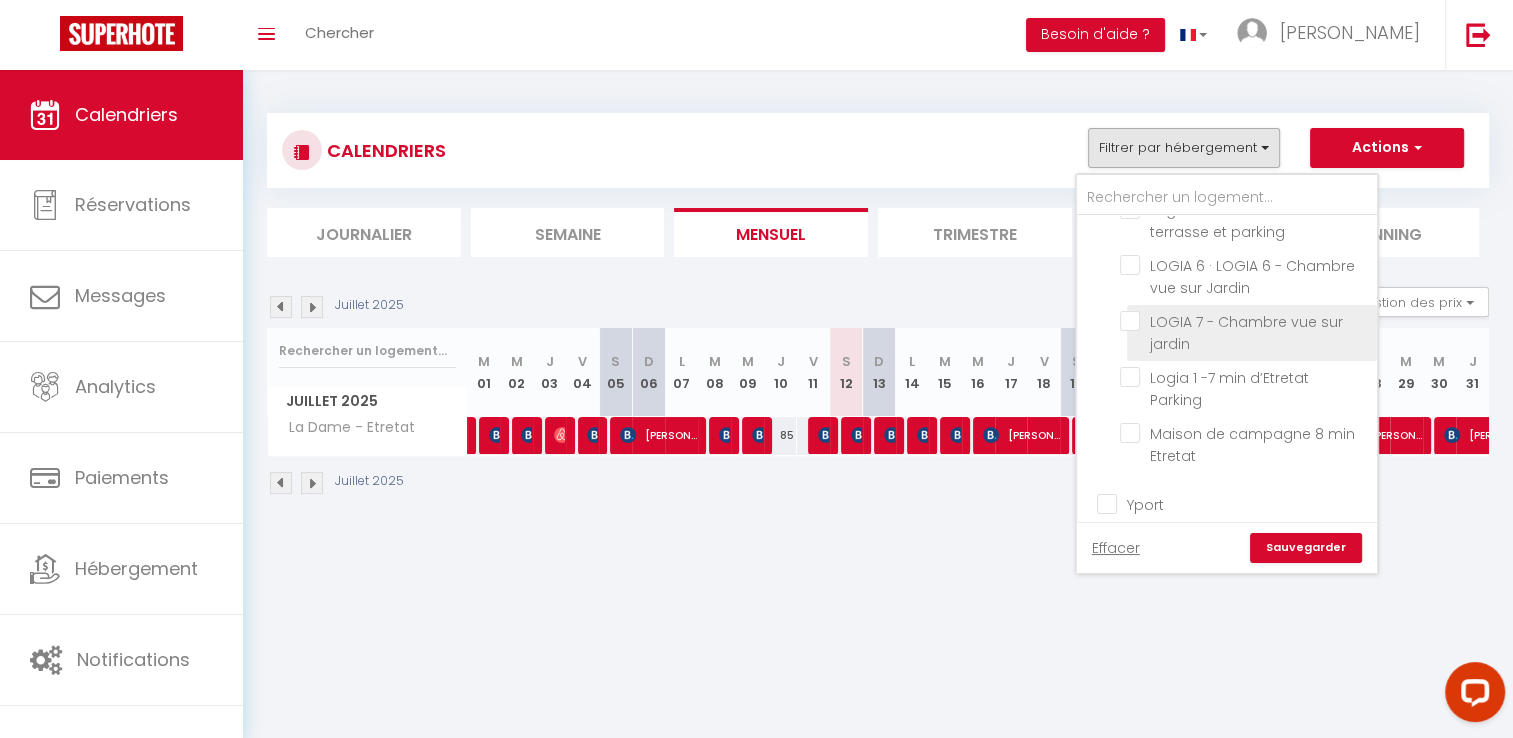 click on "LOGIA 7 - Chambre vue sur jardin" at bounding box center (1245, 321) 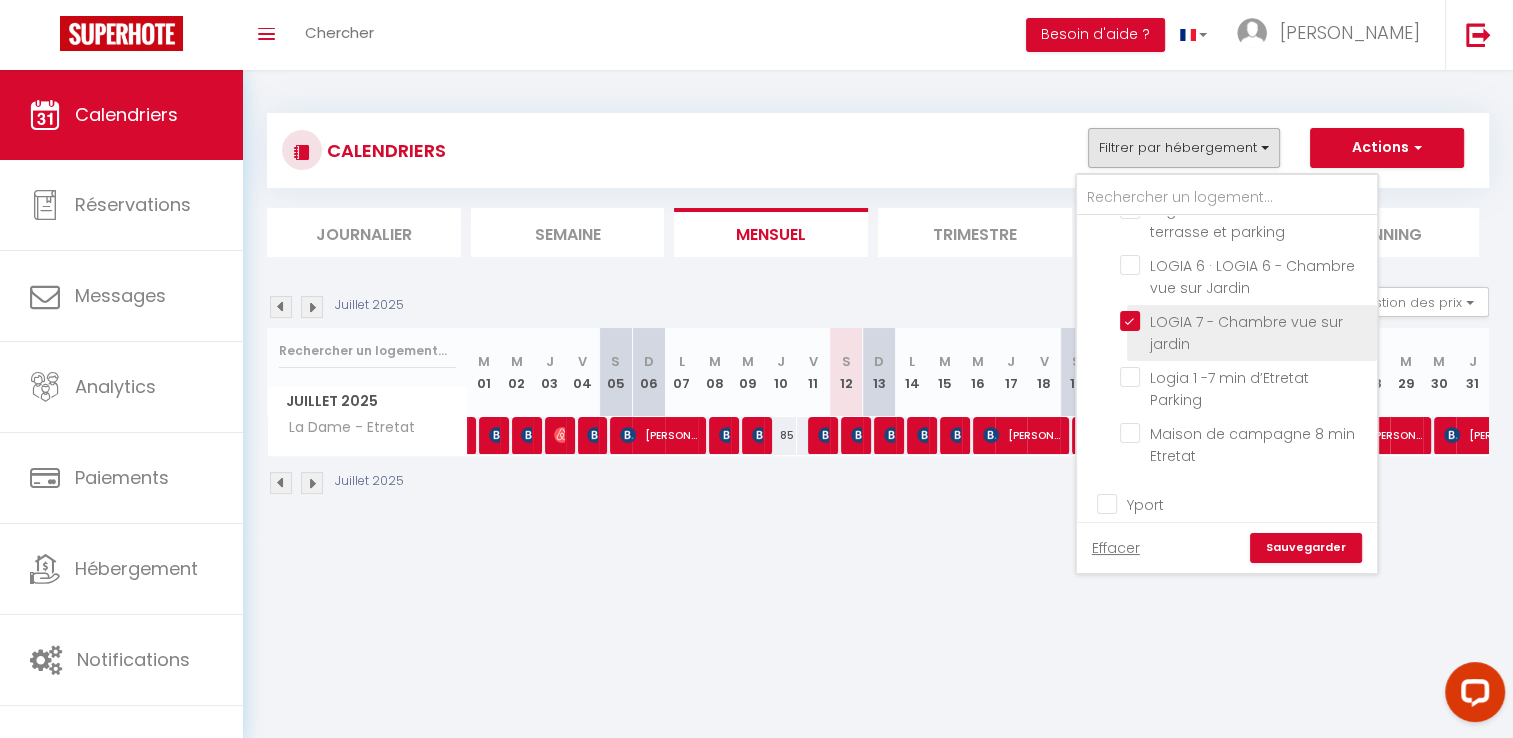 checkbox on "false" 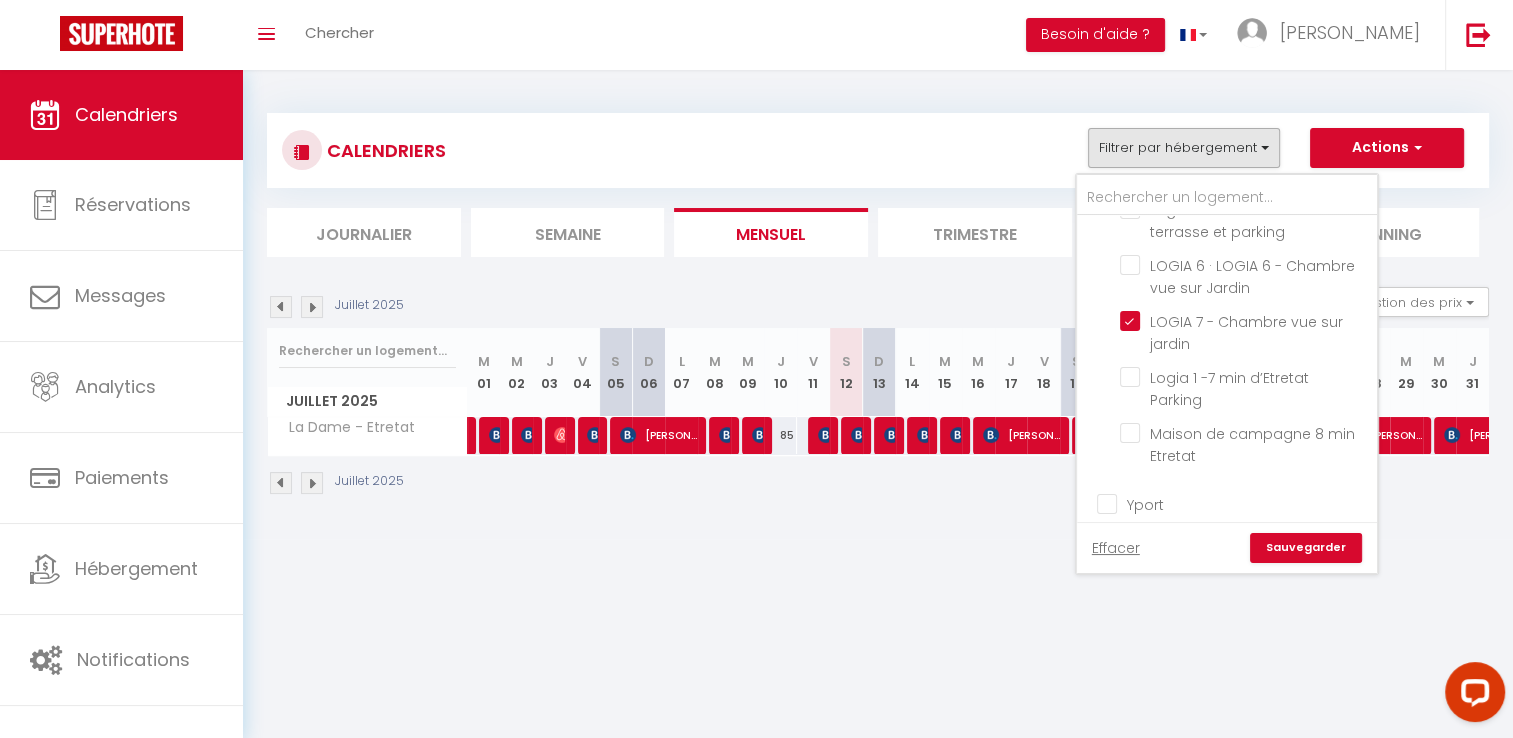 click on "Sauvegarder" at bounding box center (1306, 548) 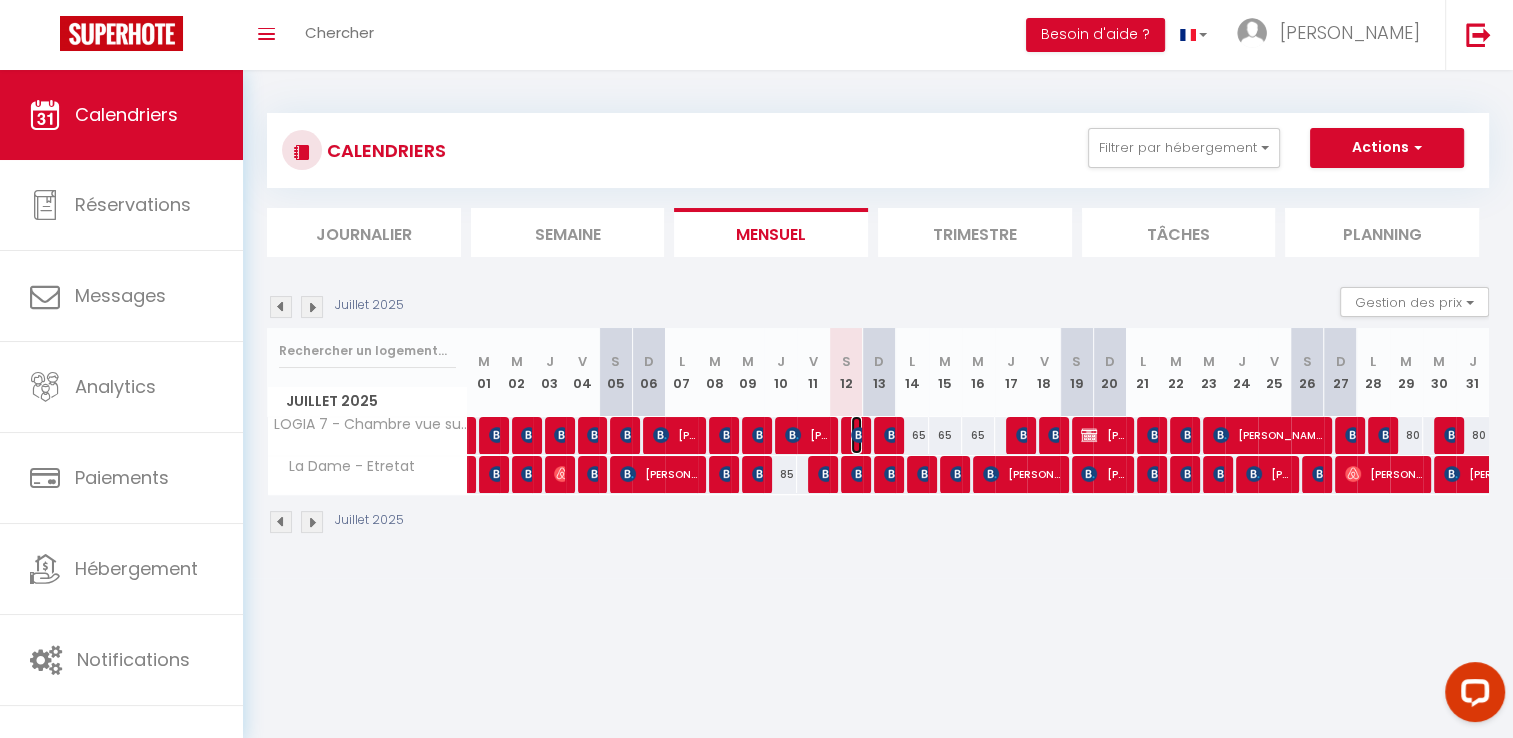 click at bounding box center (859, 435) 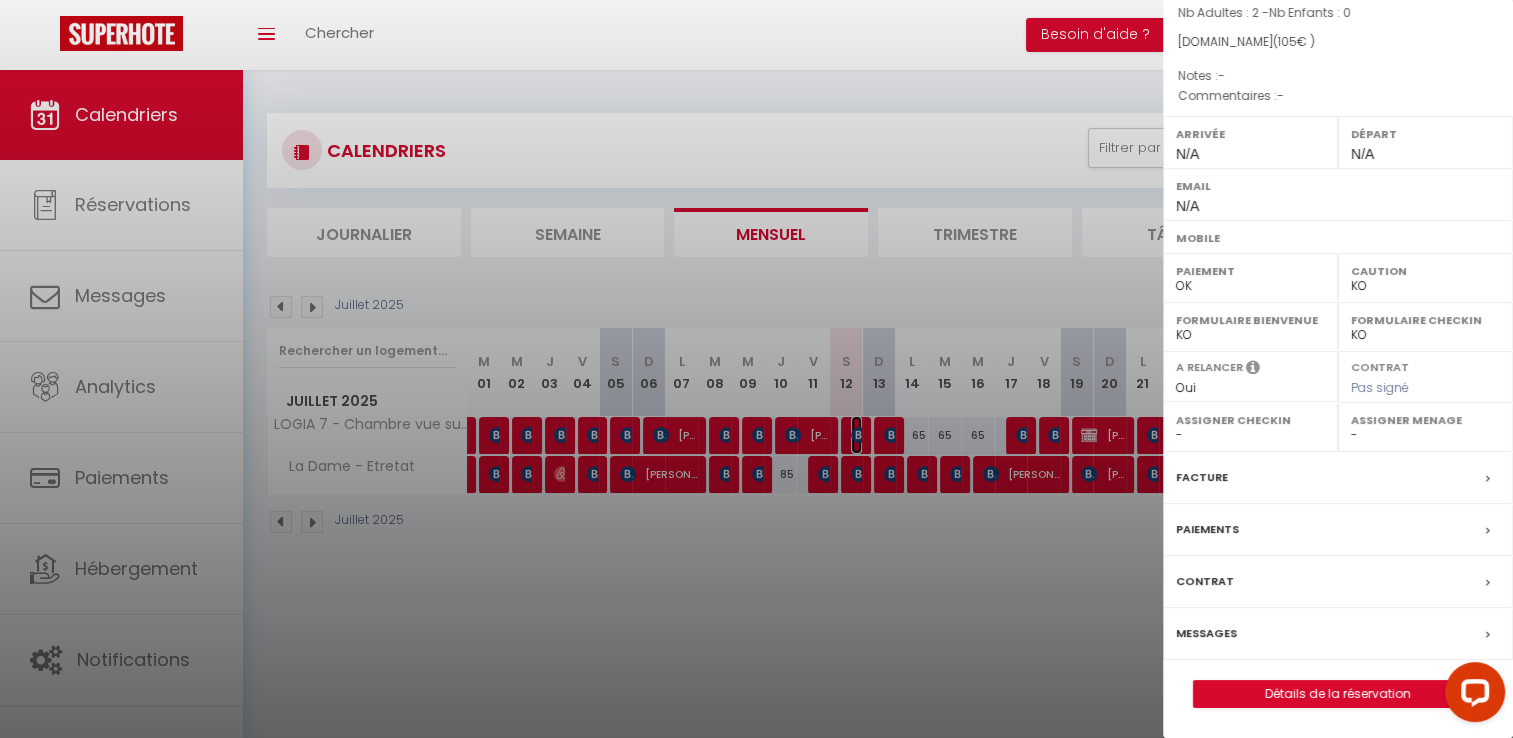 scroll, scrollTop: 202, scrollLeft: 0, axis: vertical 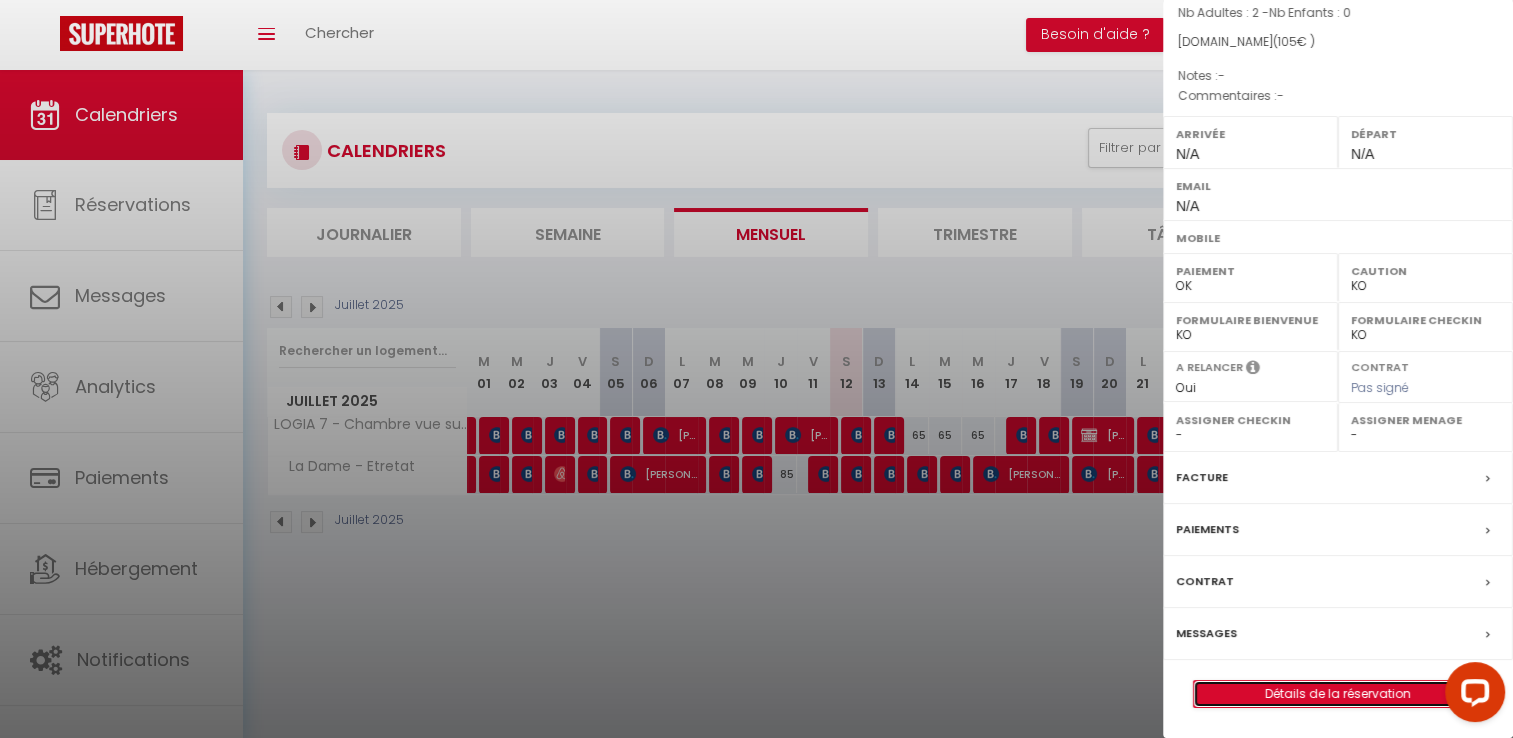 click on "Détails de la réservation" at bounding box center (1338, 694) 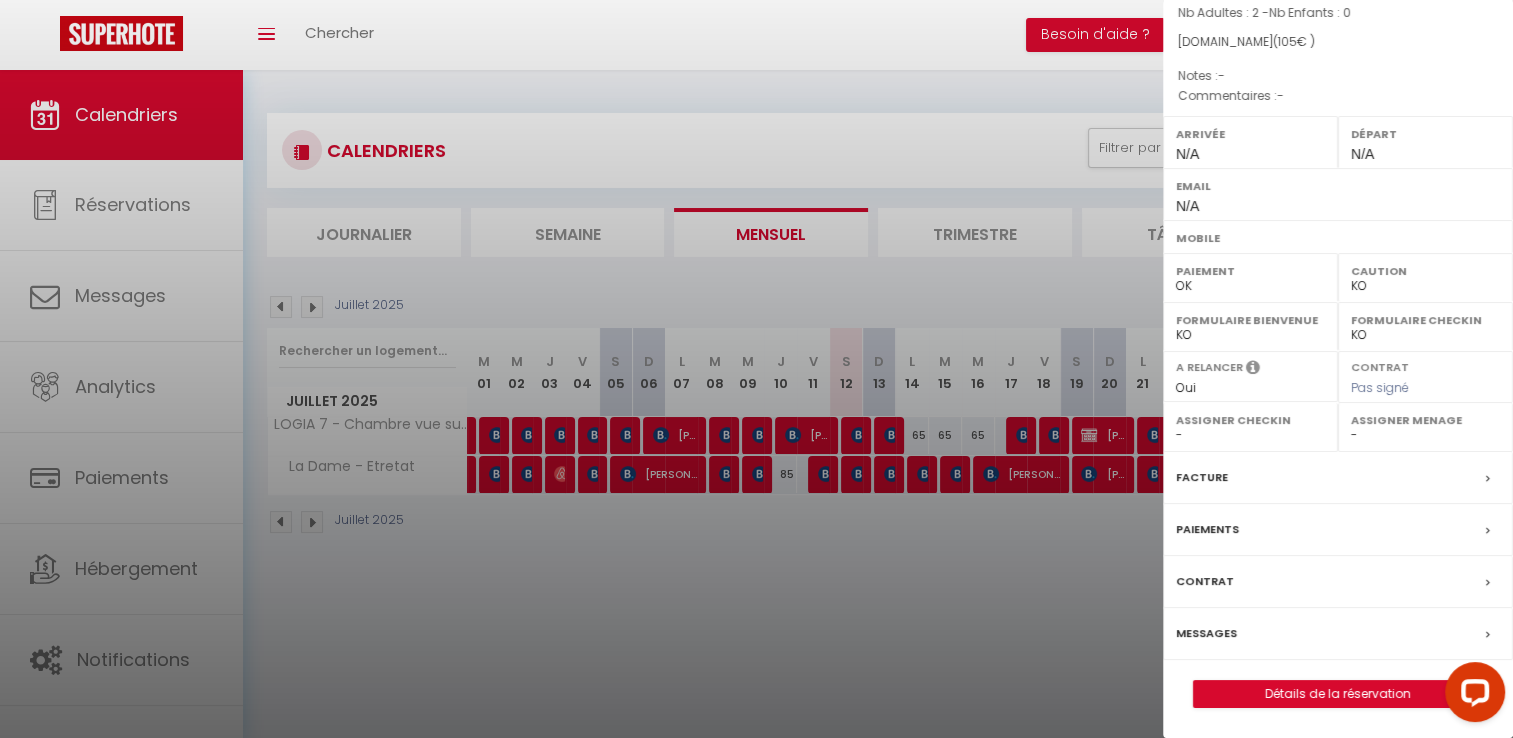 select 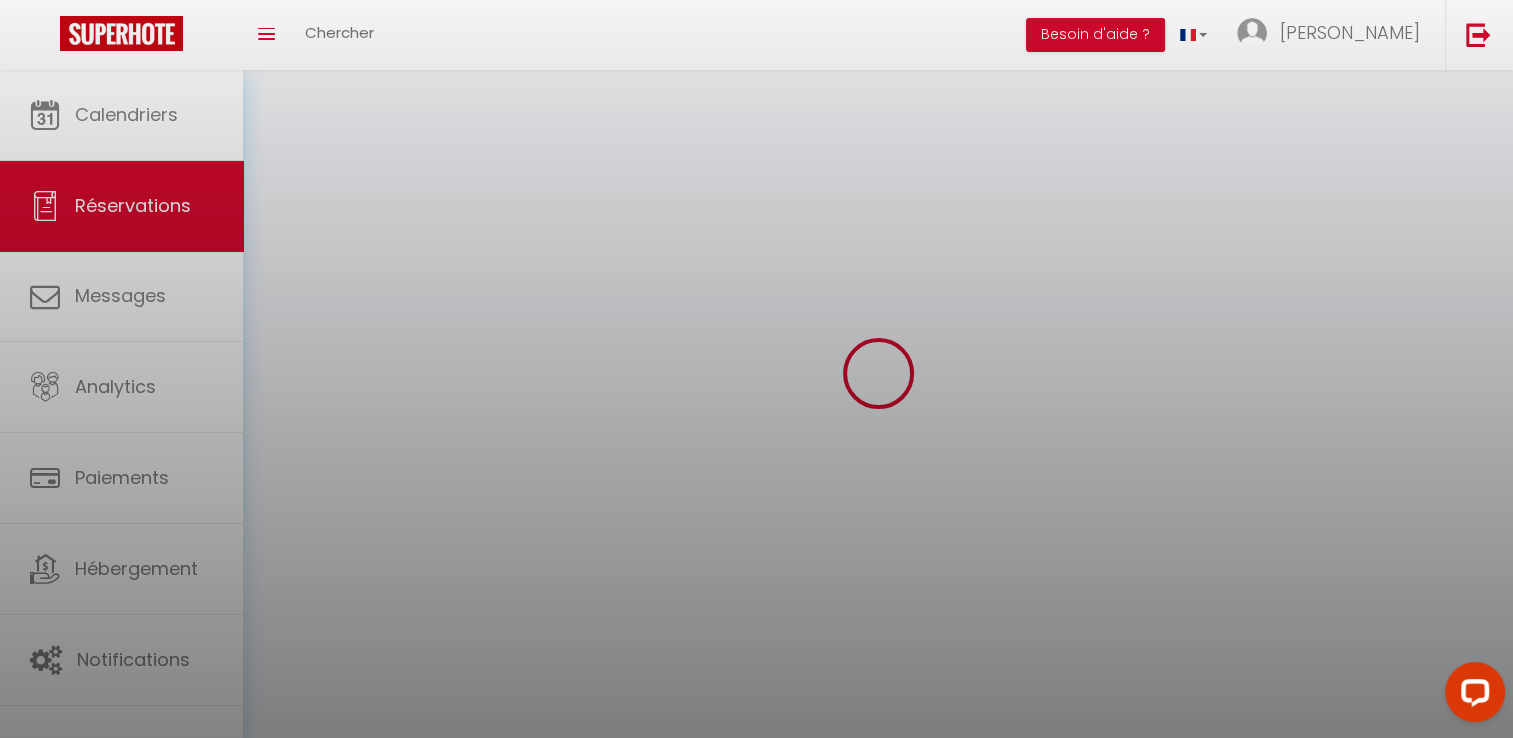 select 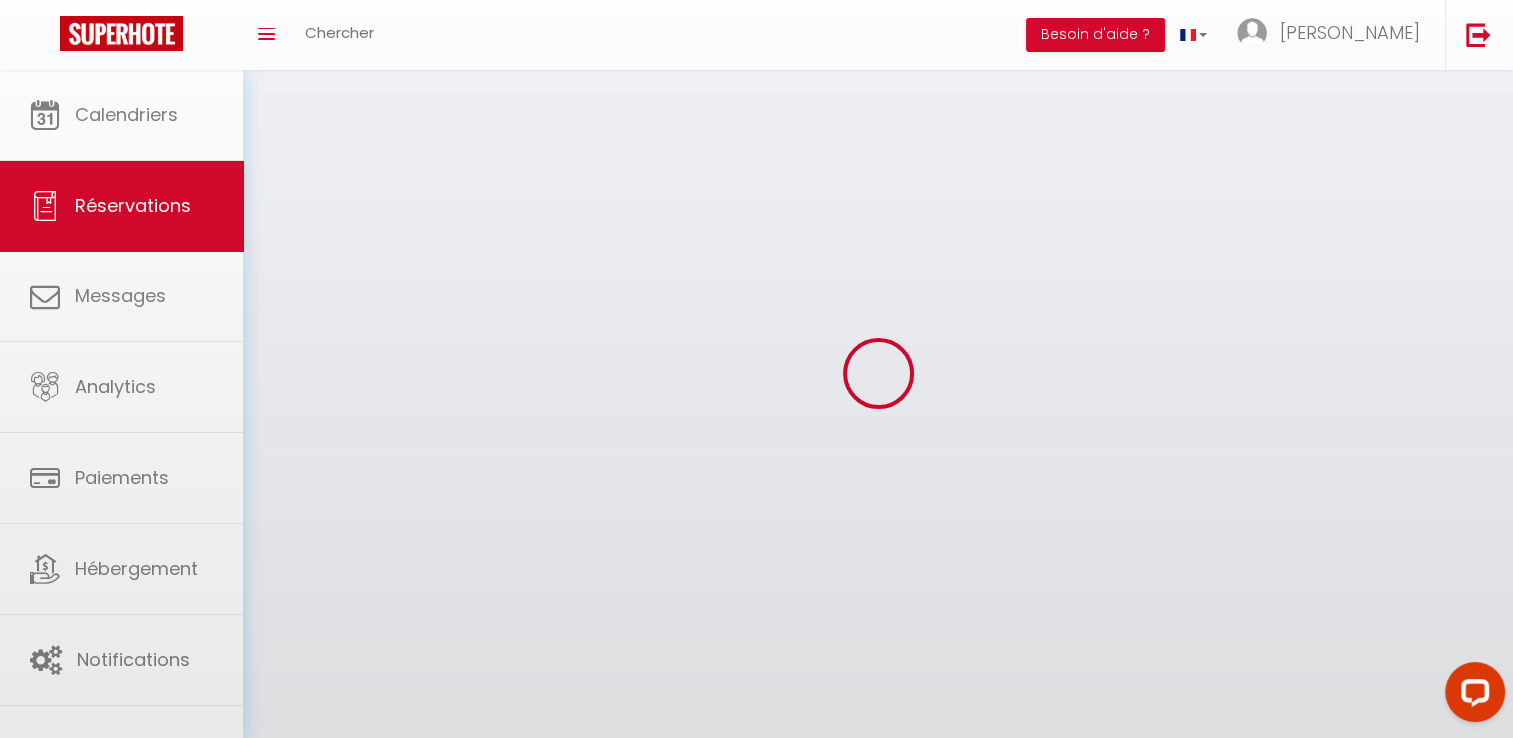 select 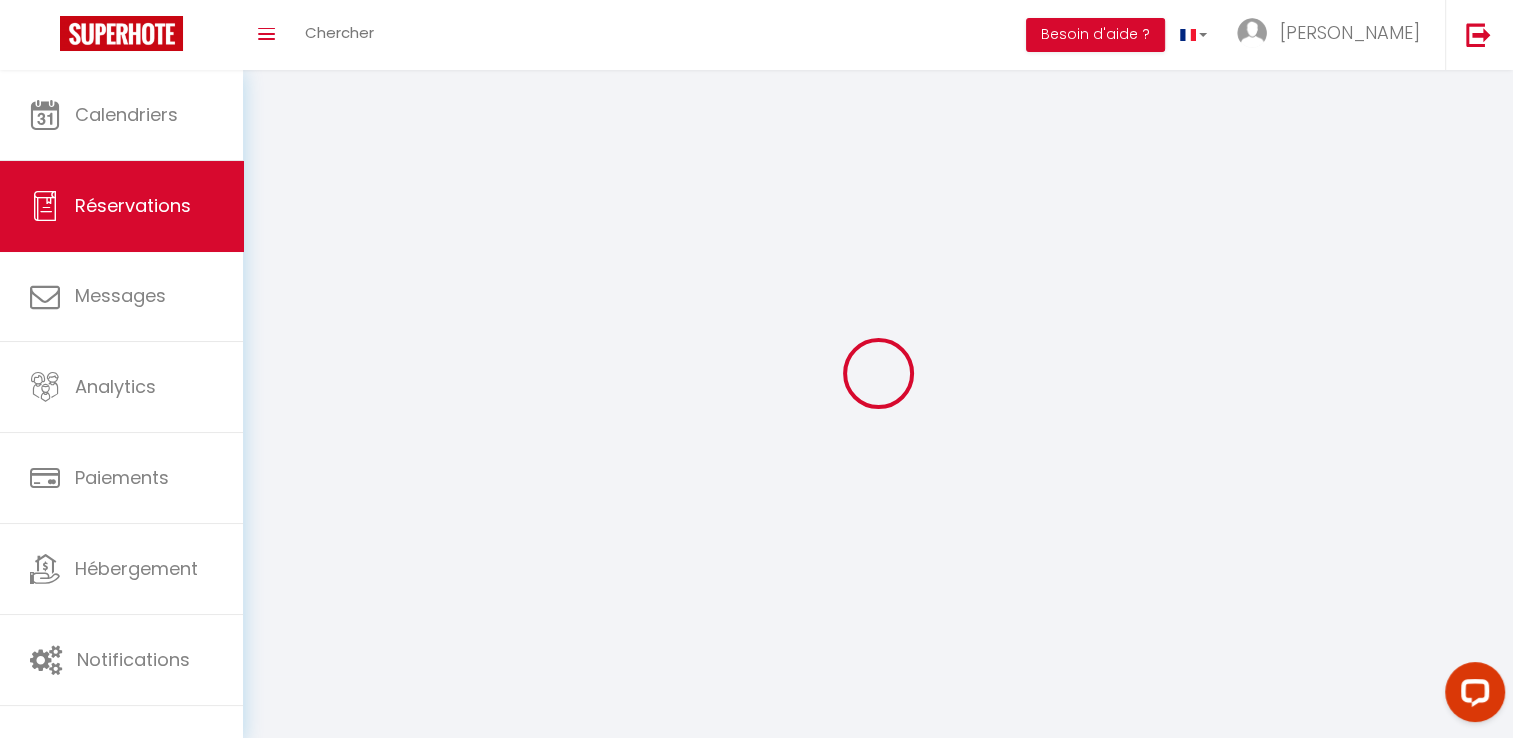 select 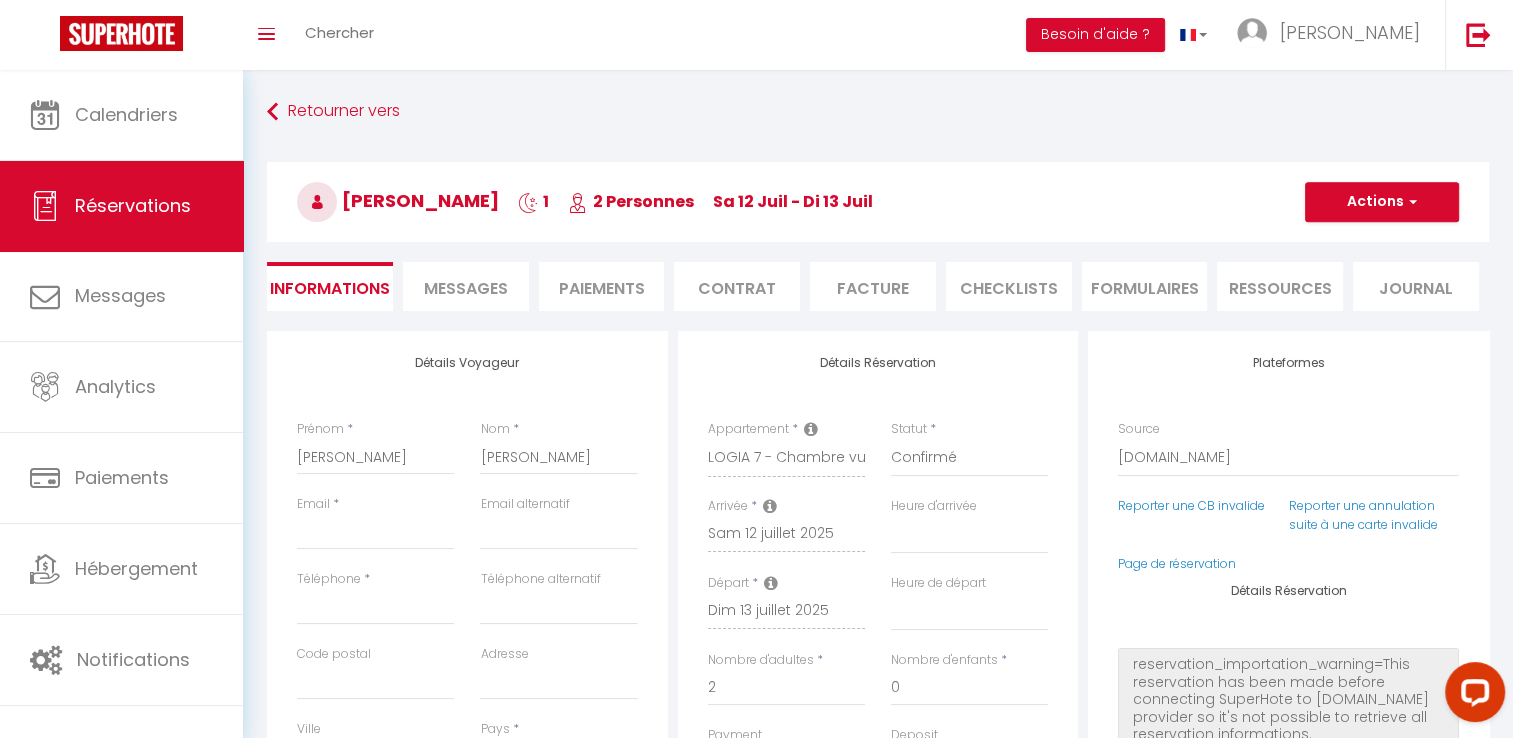 click on "Messages" at bounding box center [466, 288] 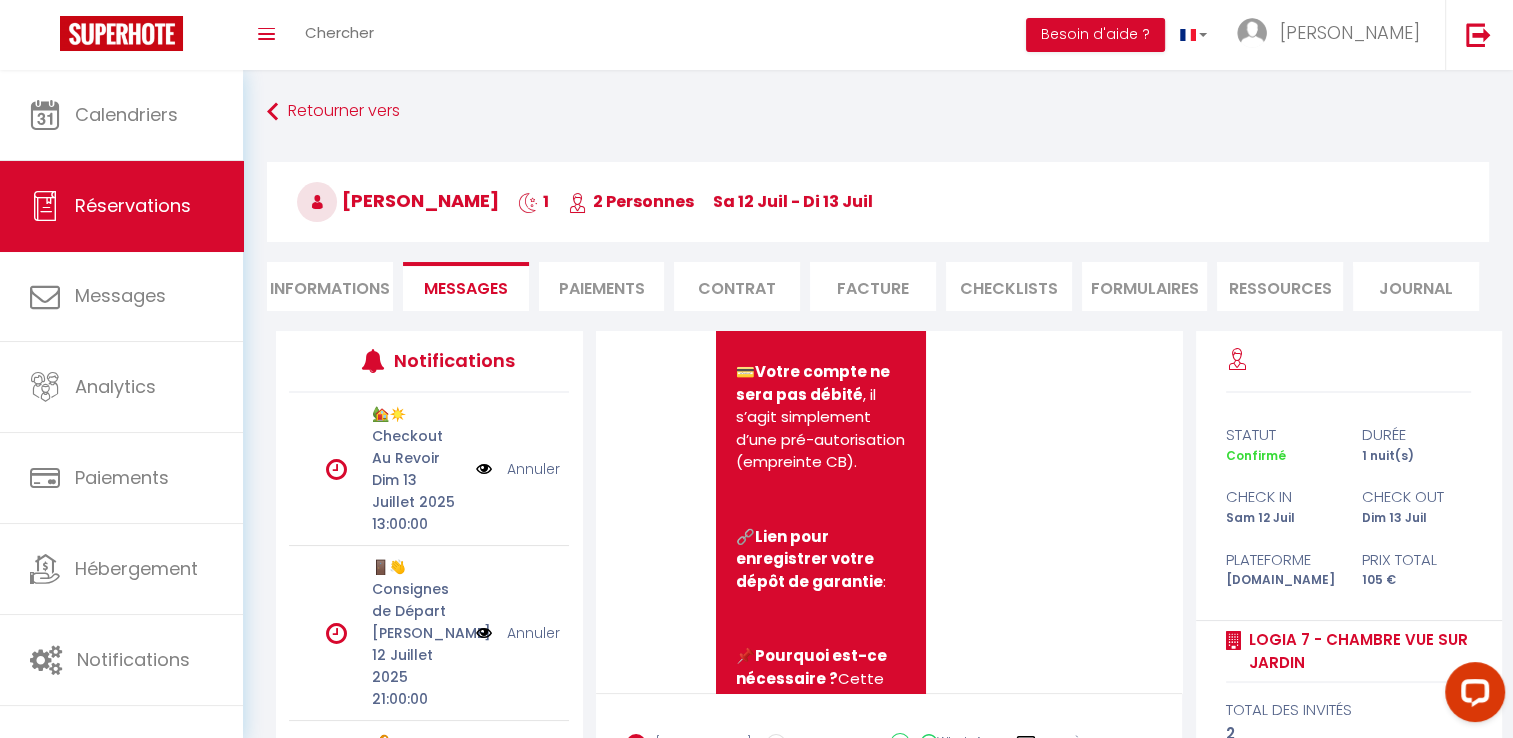 scroll, scrollTop: 1557, scrollLeft: 0, axis: vertical 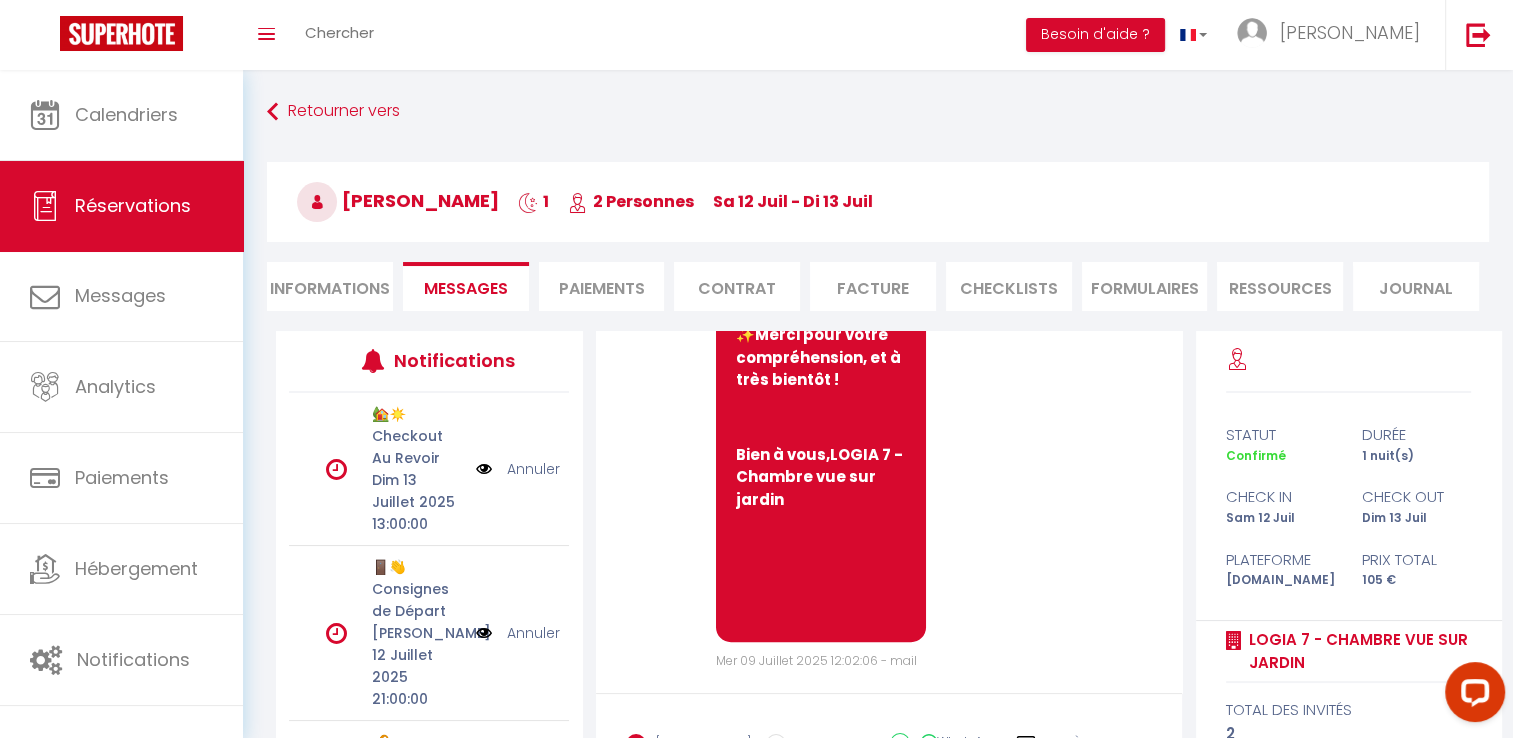 click on "Informations" at bounding box center [330, 286] 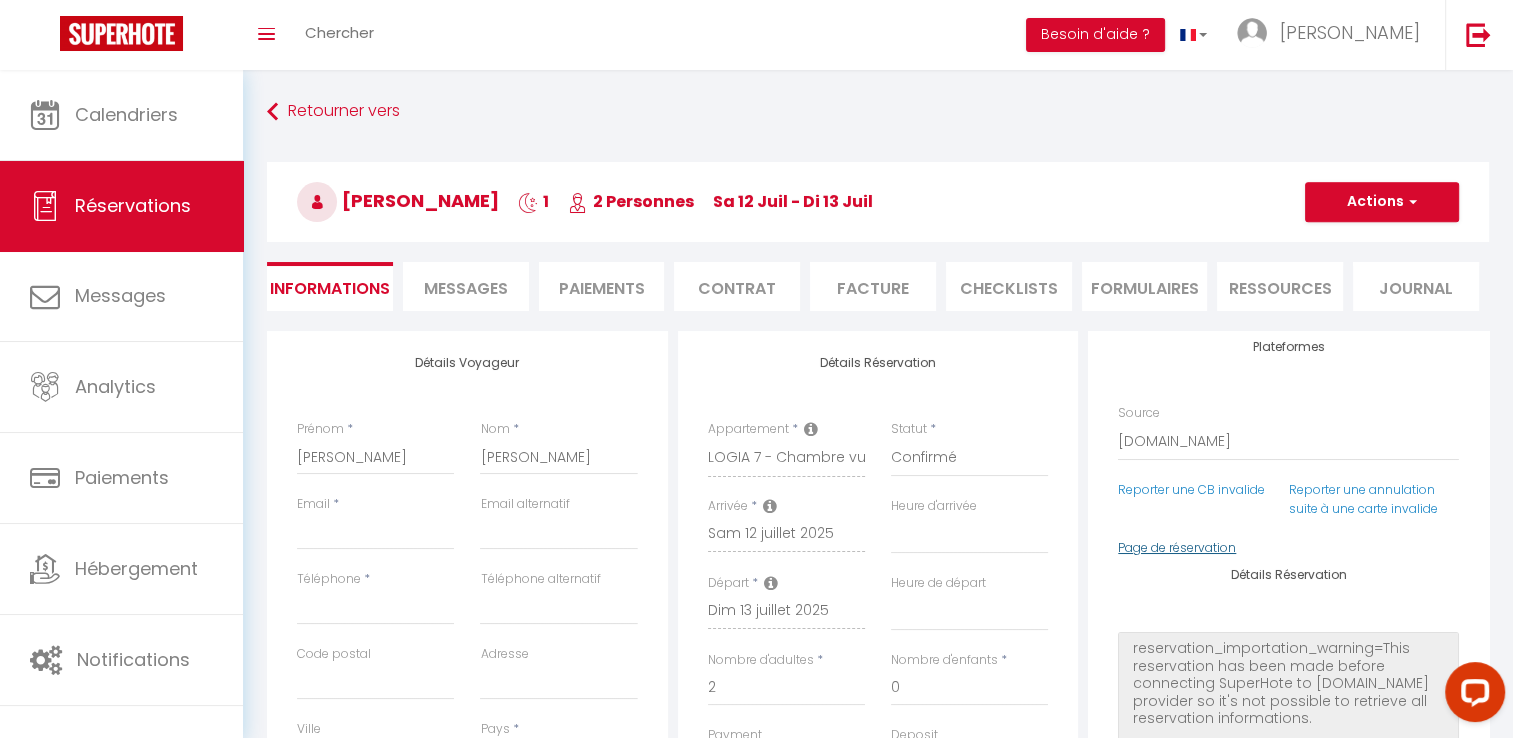 scroll, scrollTop: 20, scrollLeft: 0, axis: vertical 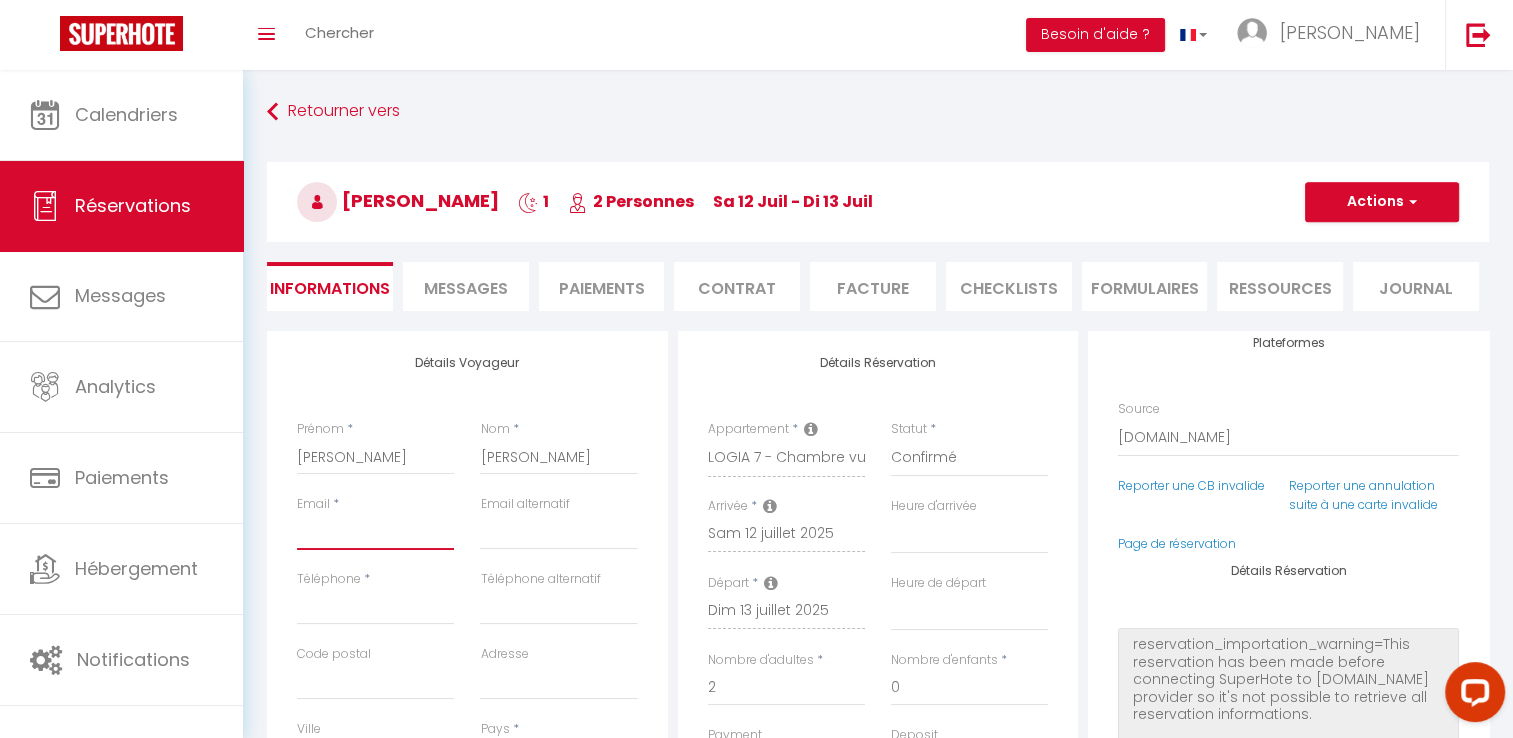 click on "Email client" at bounding box center [375, 532] 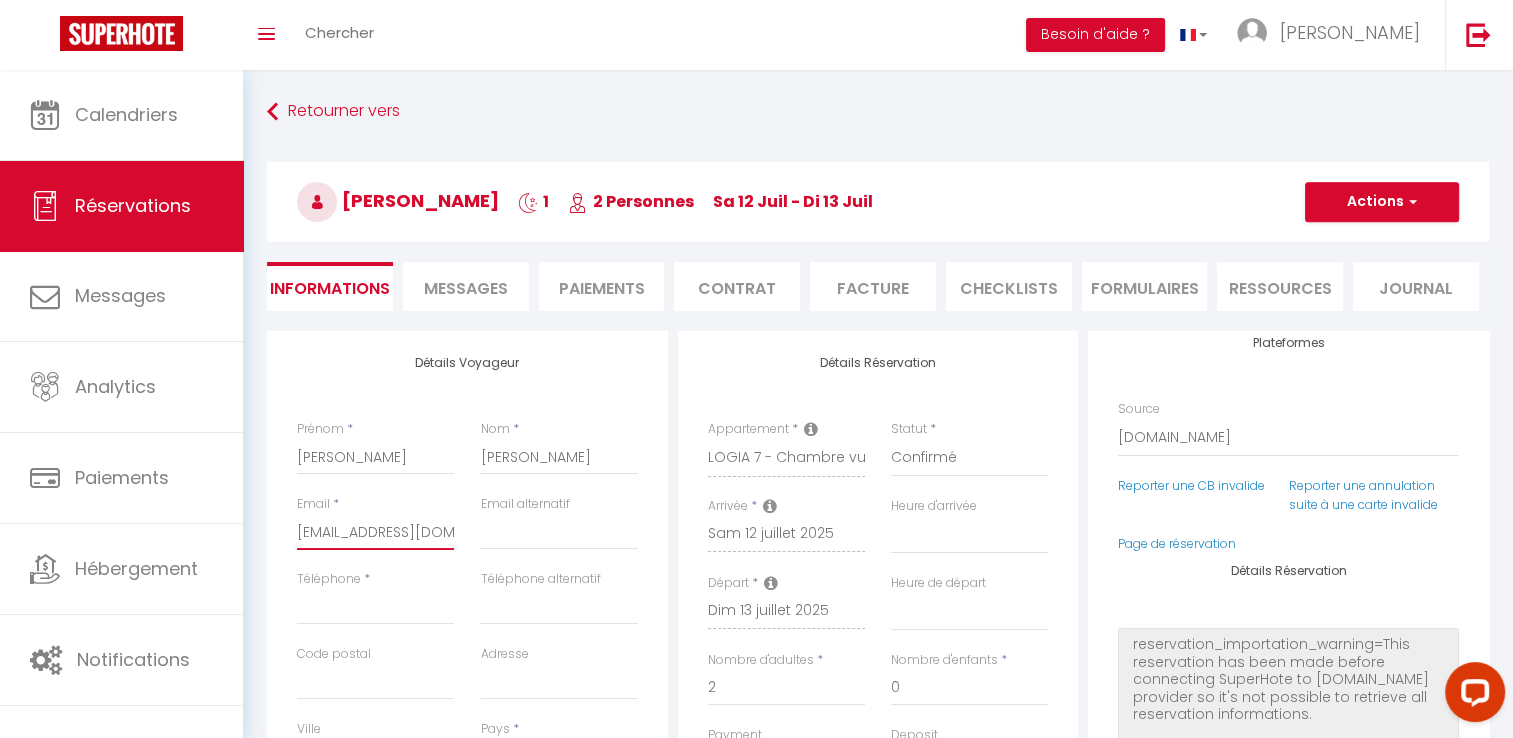 select 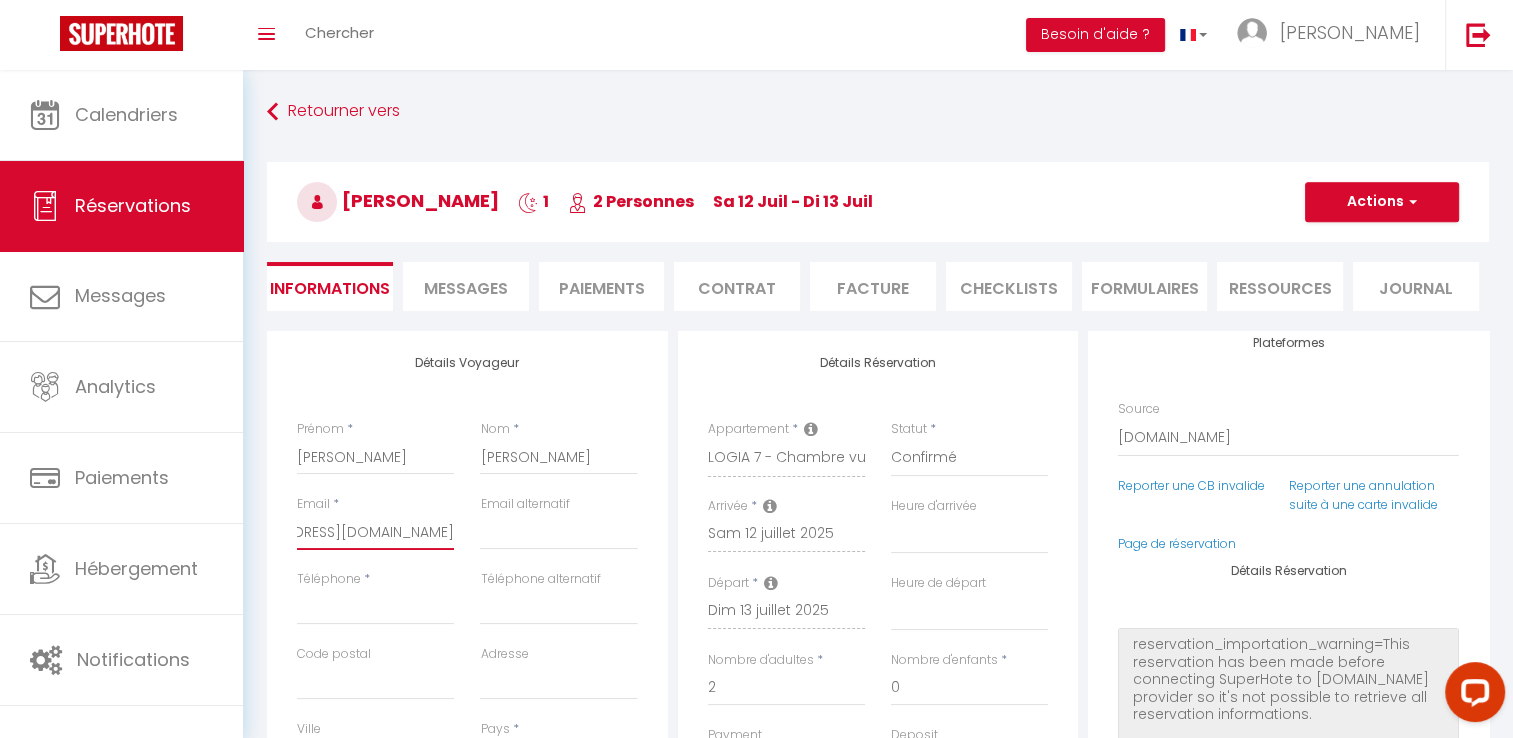 type on "[EMAIL_ADDRESS][DOMAIN_NAME]" 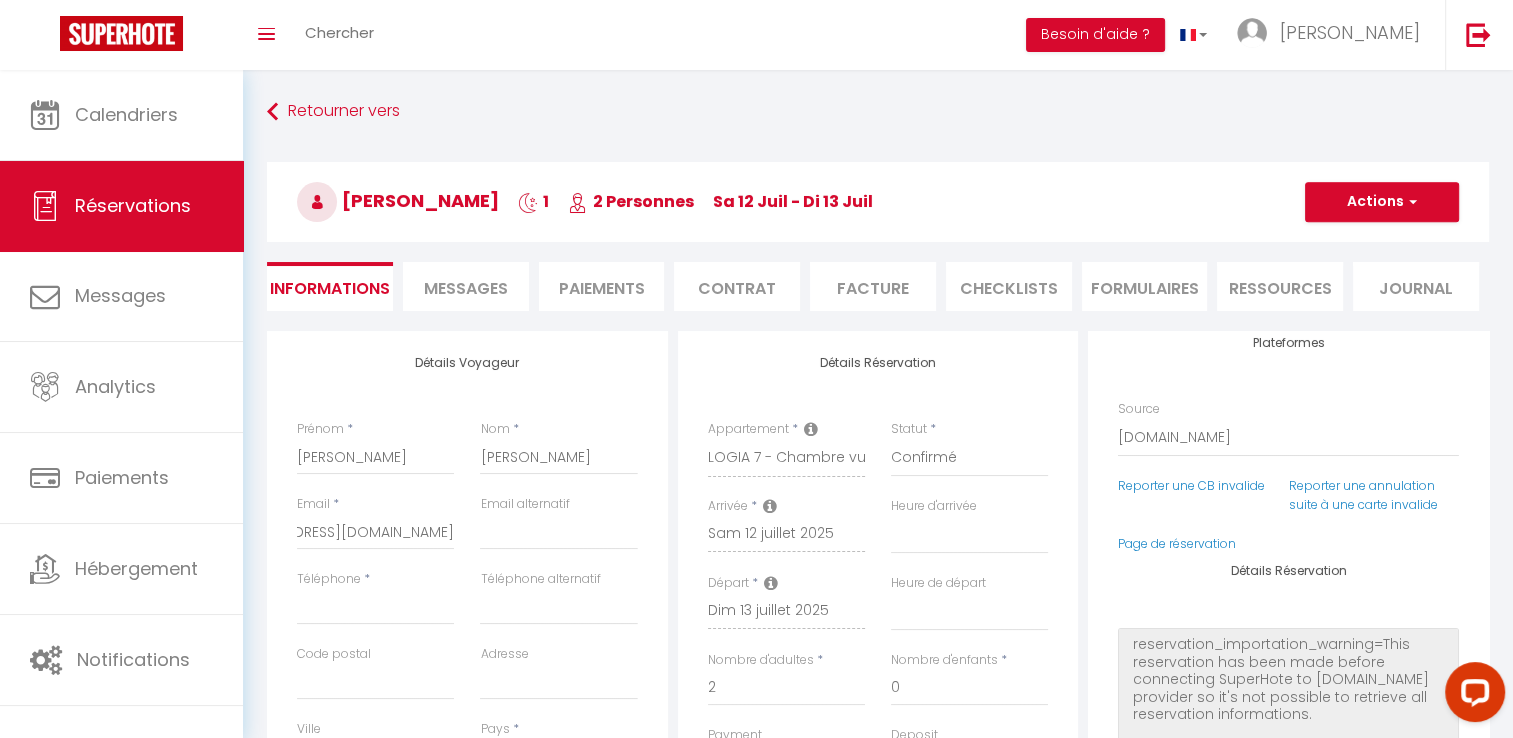 select 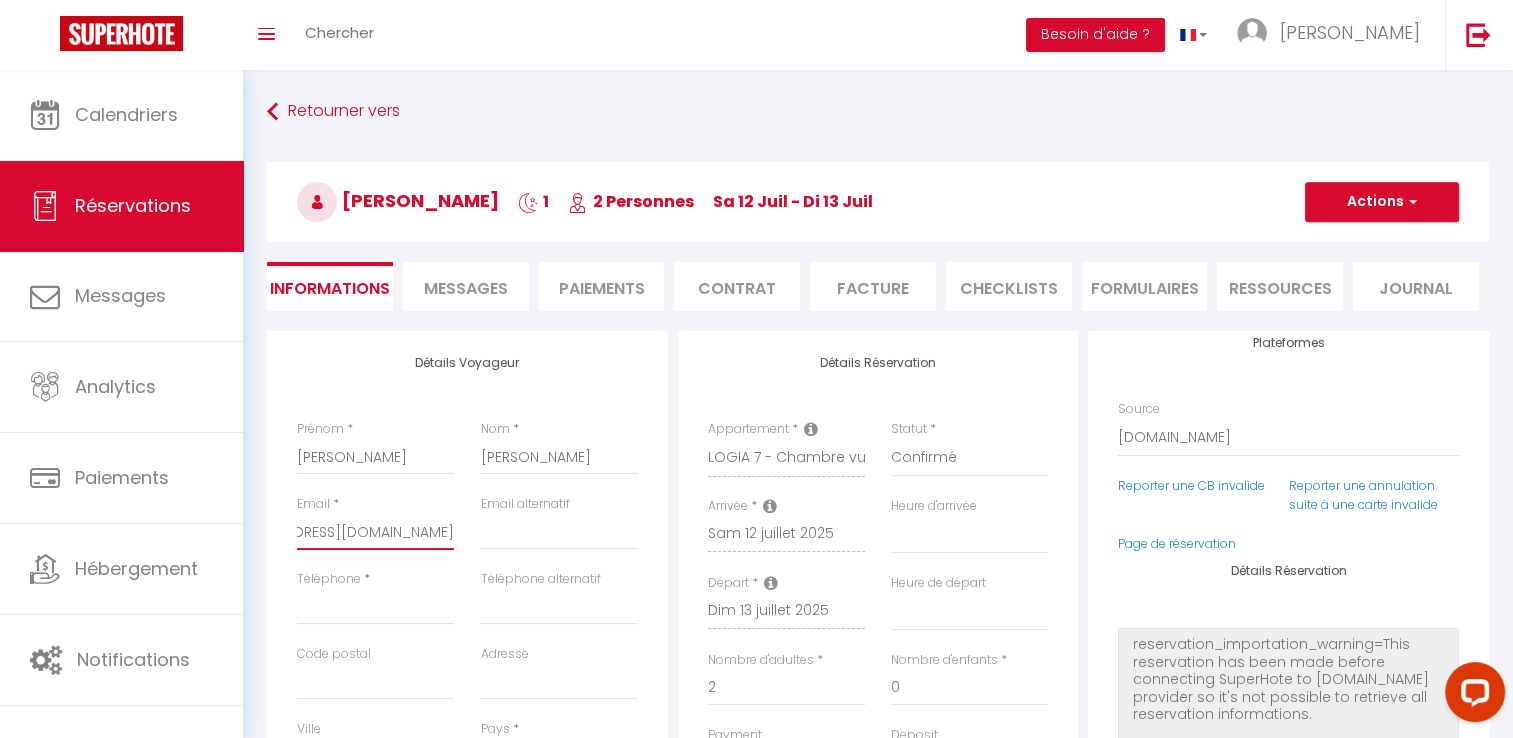 scroll, scrollTop: 0, scrollLeft: 0, axis: both 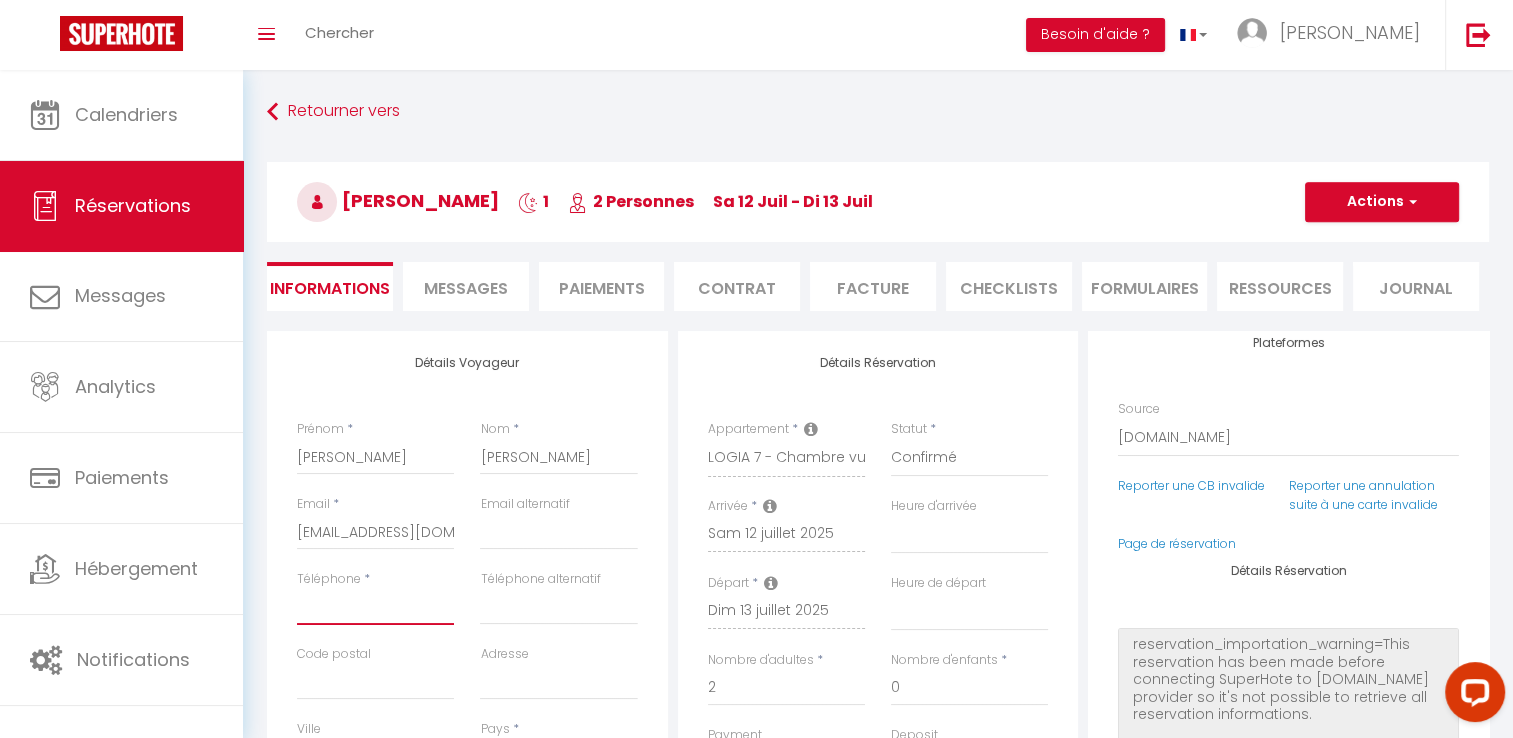 click on "Téléphone" at bounding box center (375, 607) 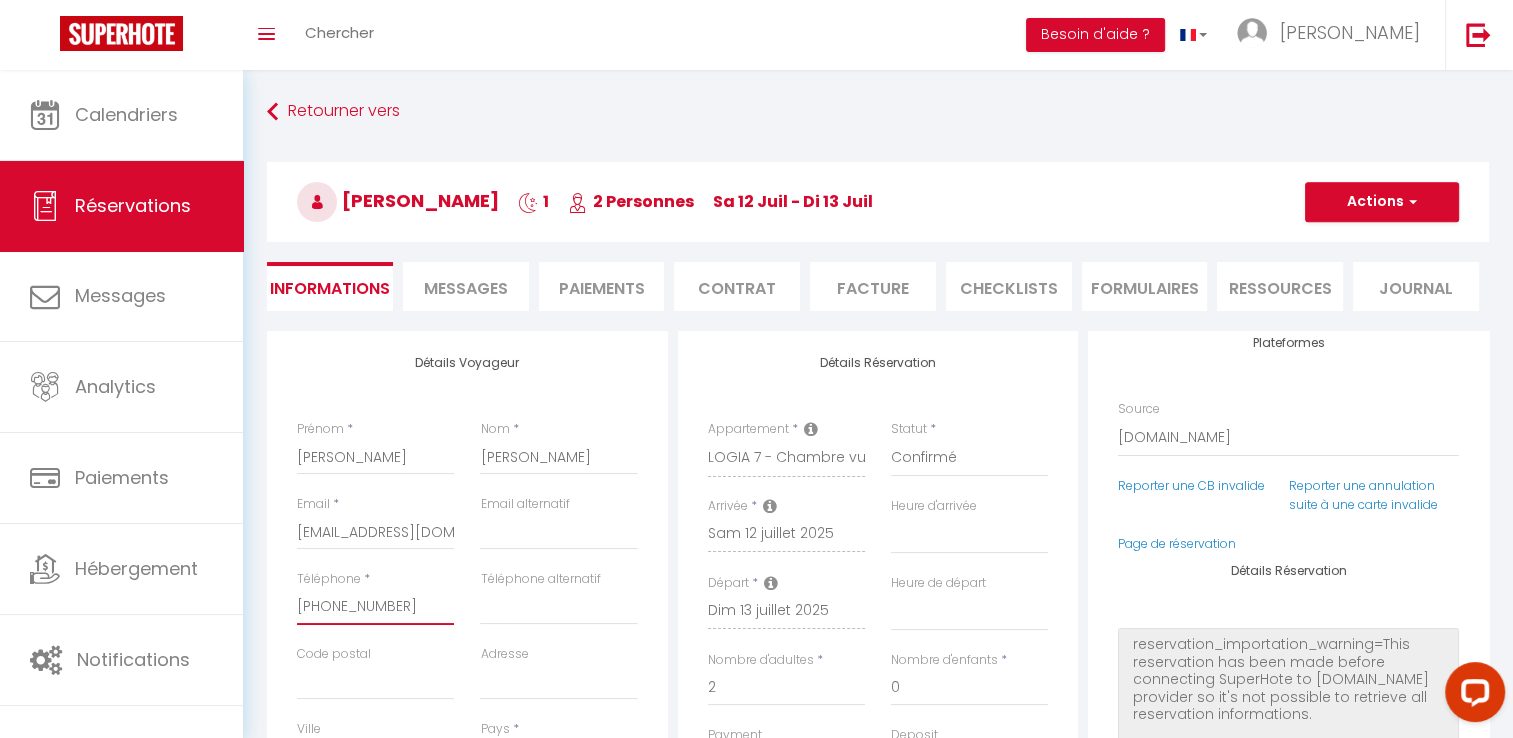 select 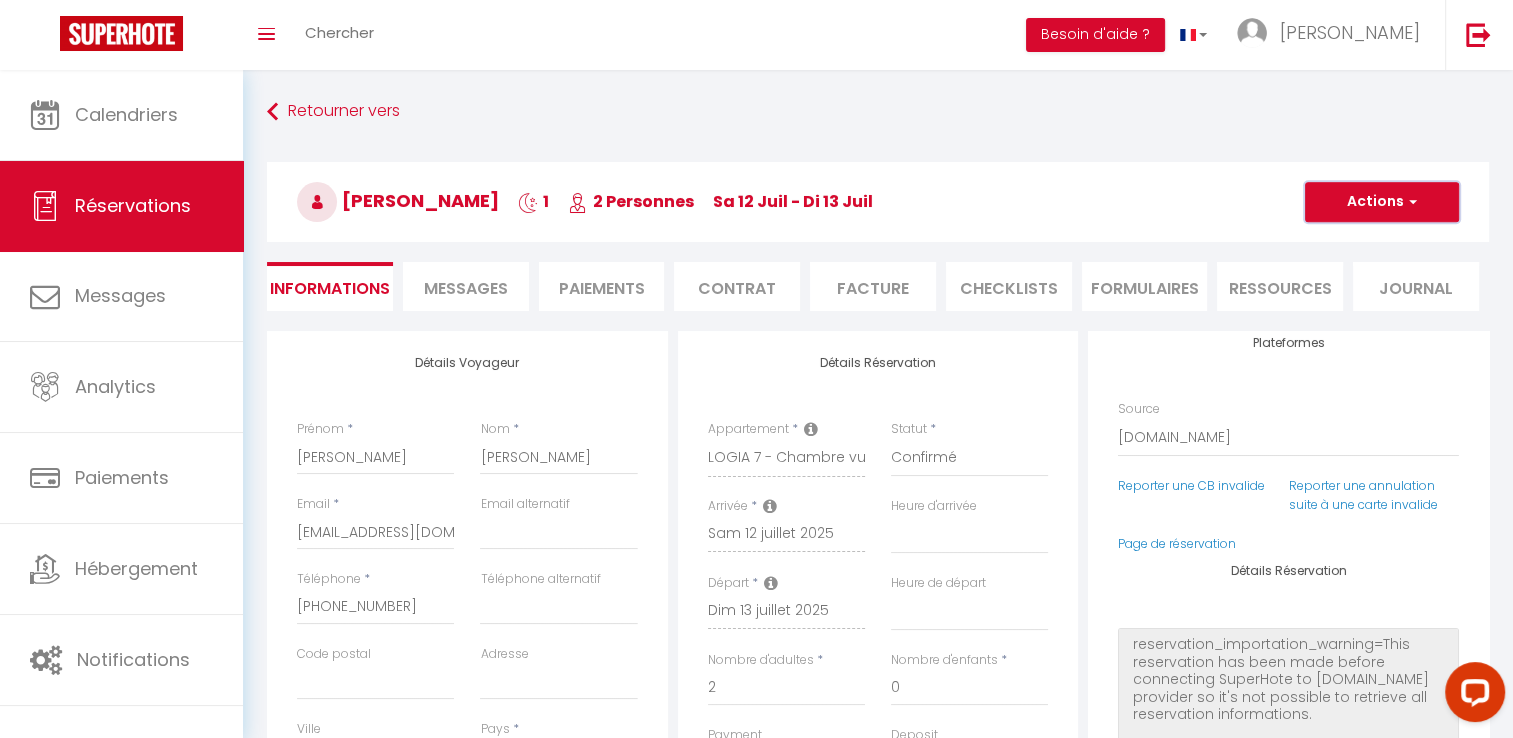 click at bounding box center (1410, 202) 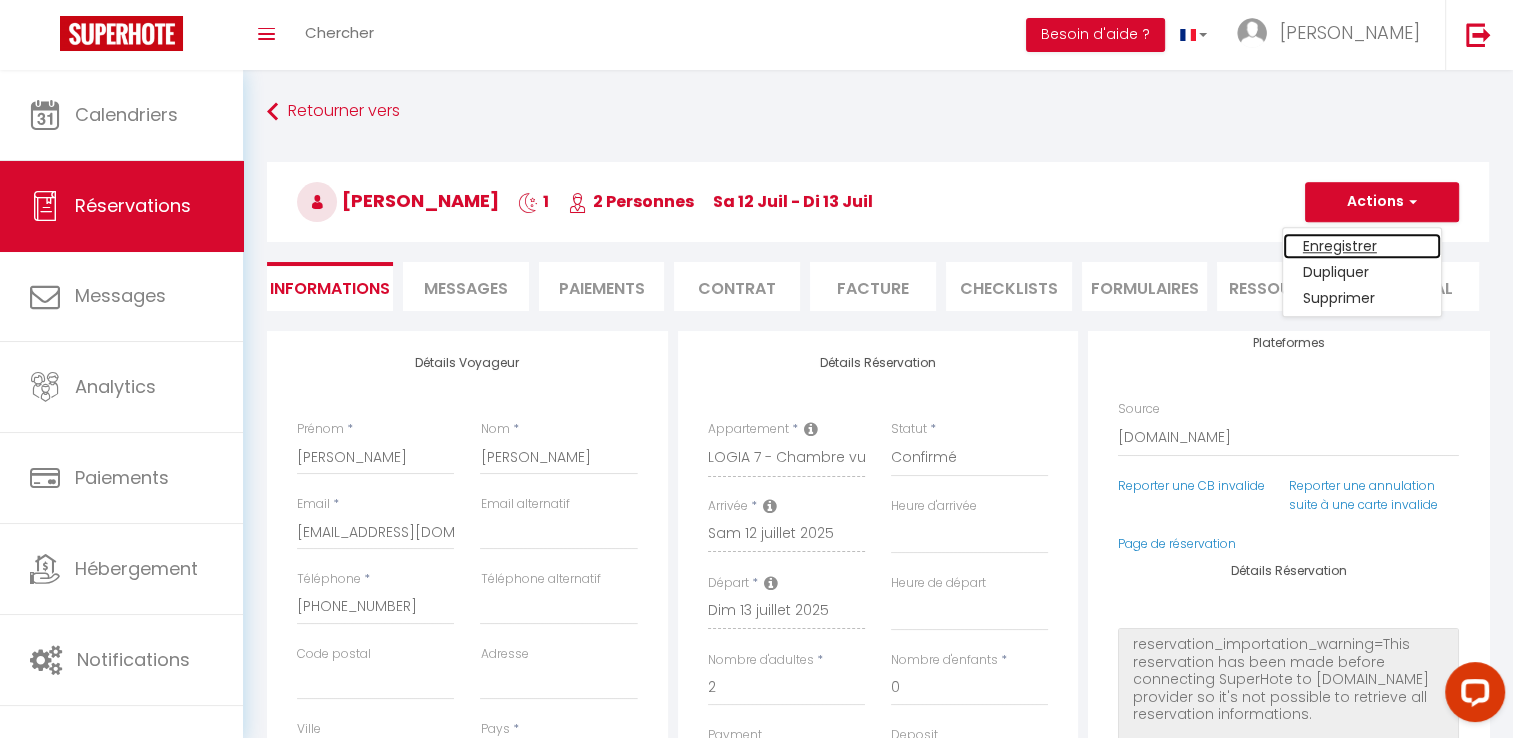 click on "Enregistrer" at bounding box center [1362, 246] 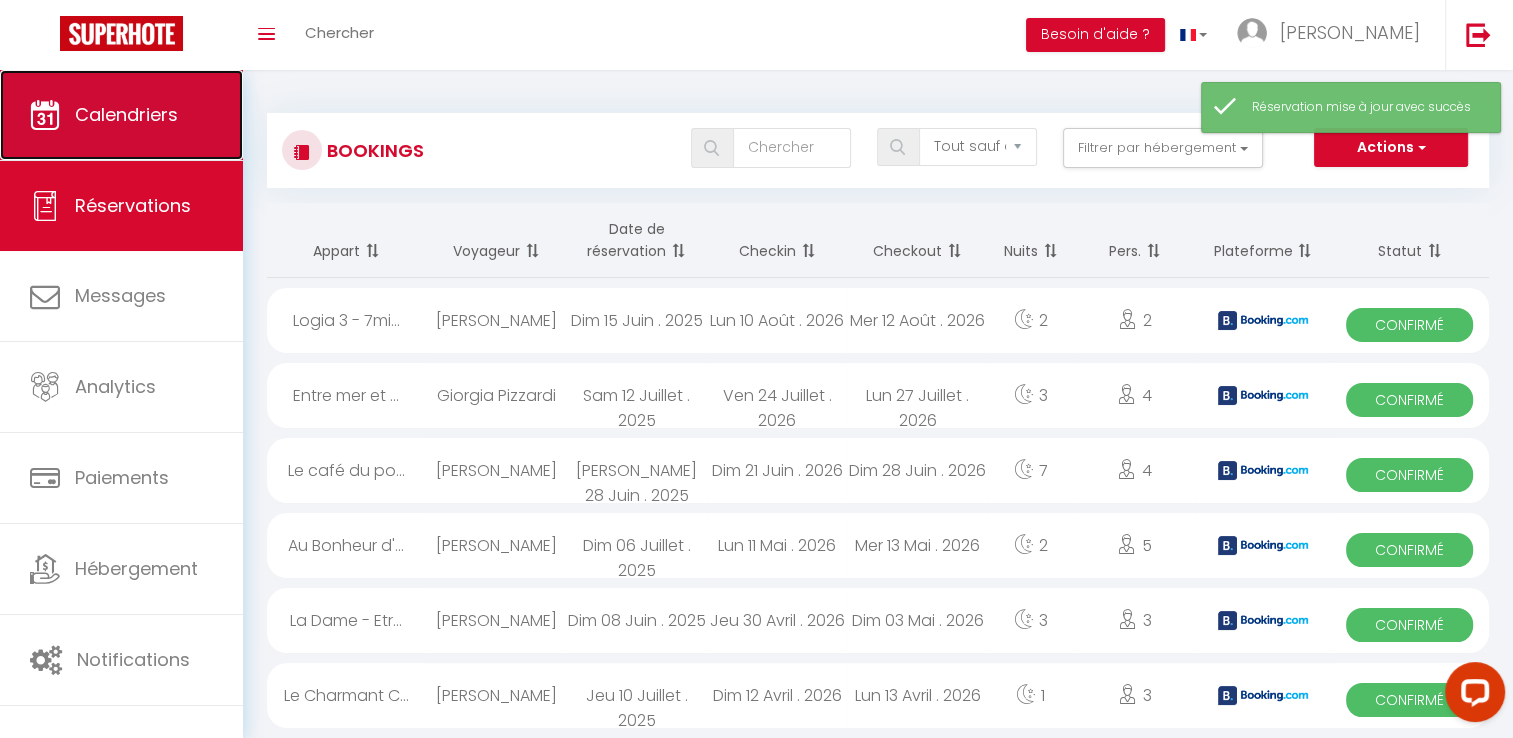 click on "Calendriers" at bounding box center [121, 115] 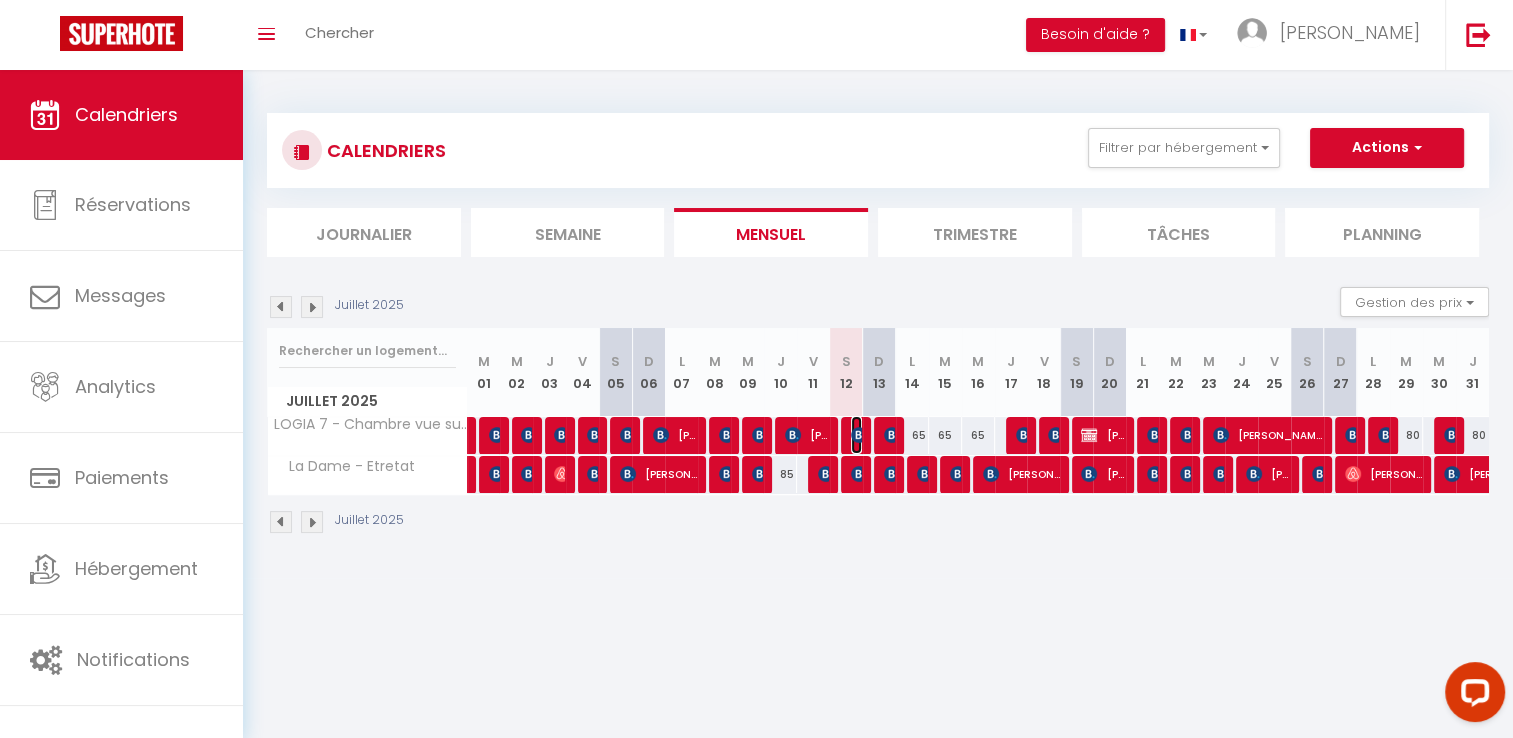 click at bounding box center [859, 435] 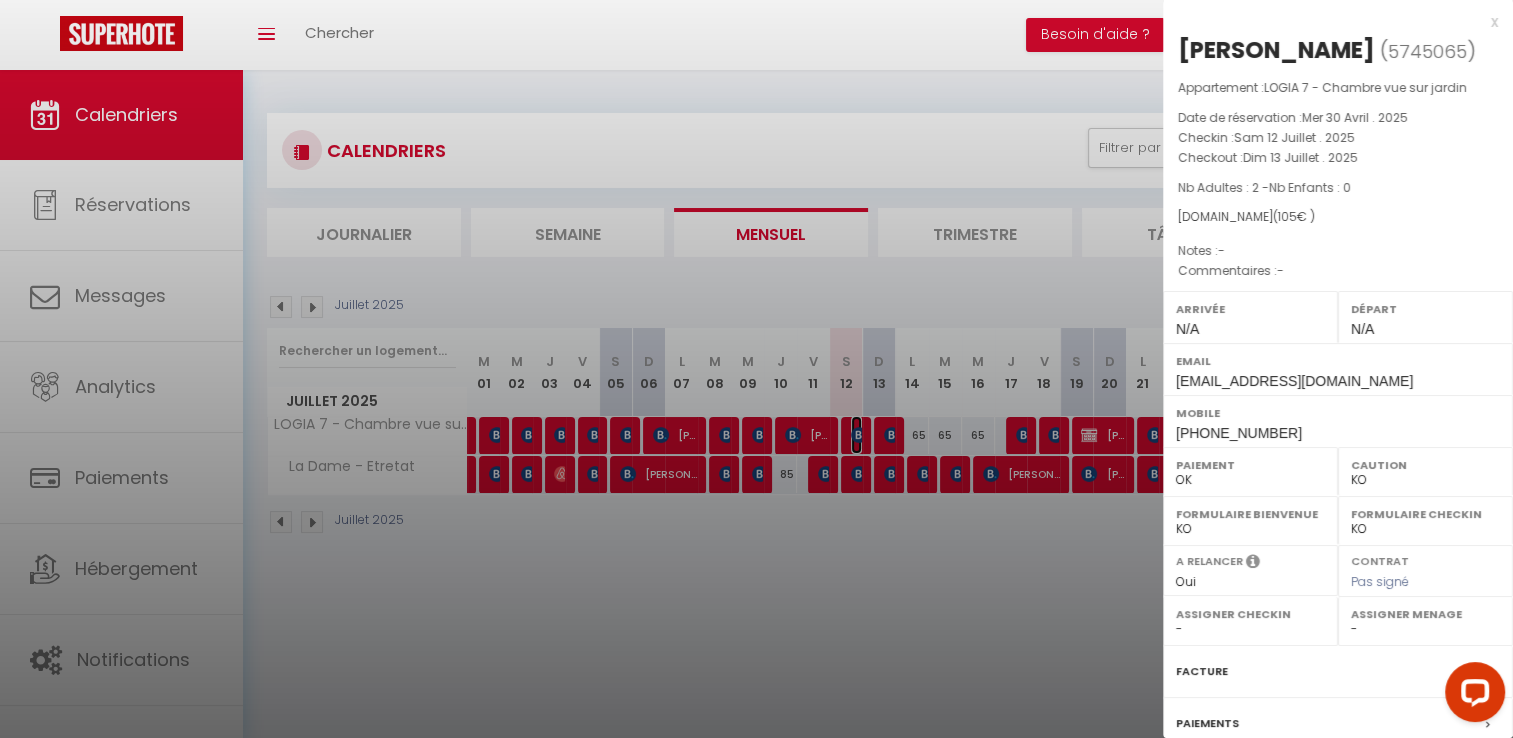 scroll, scrollTop: 222, scrollLeft: 0, axis: vertical 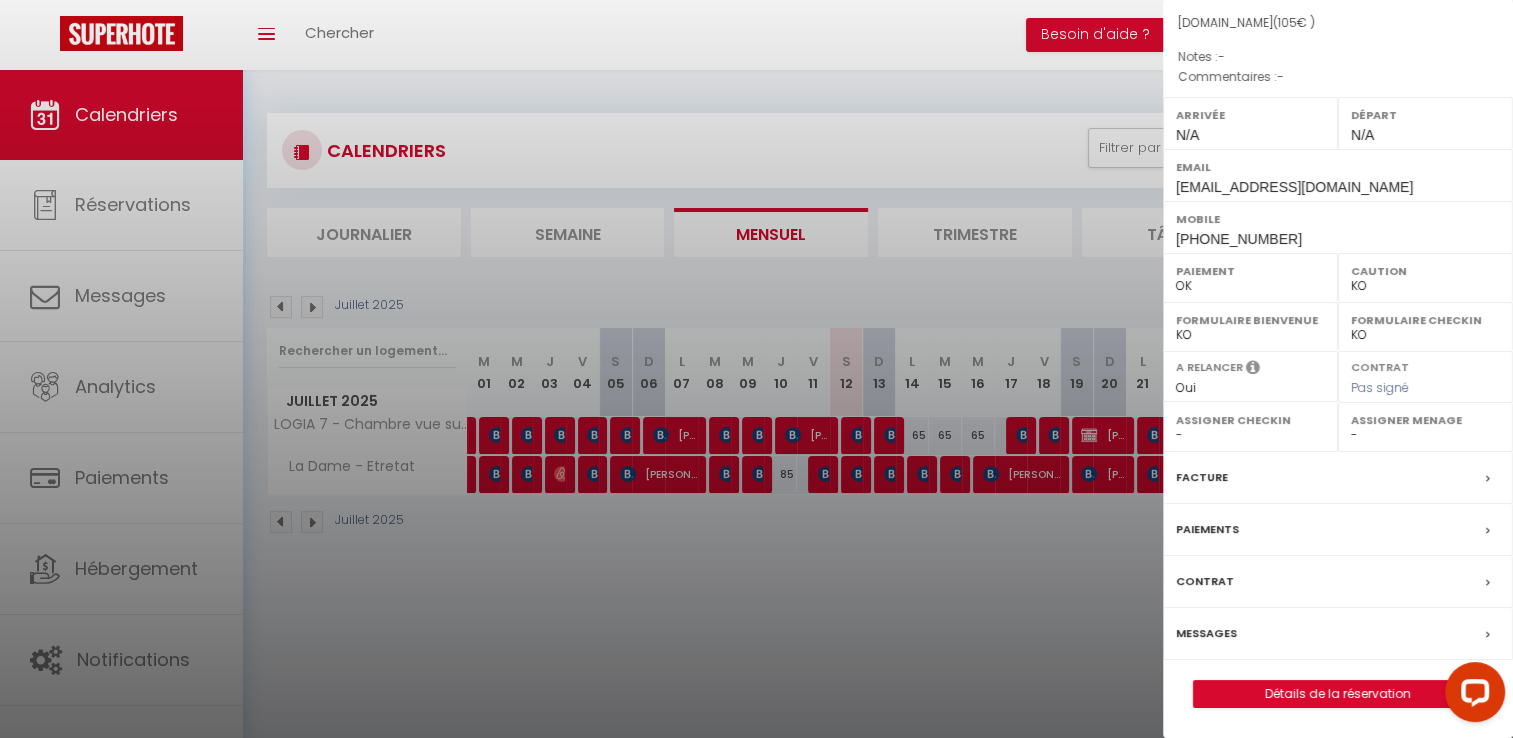 click on "Messages" at bounding box center [1338, 634] 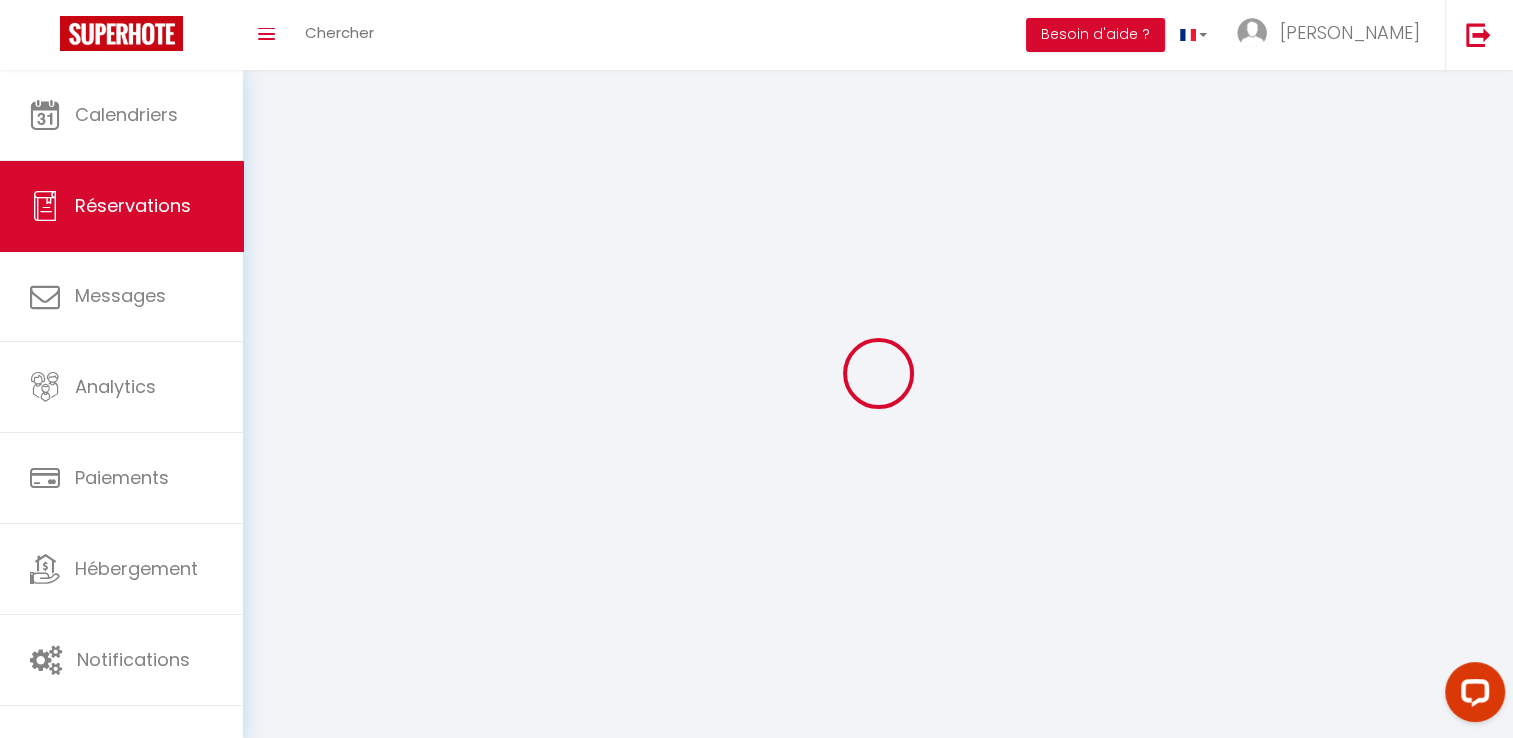 type on "[PERSON_NAME]" 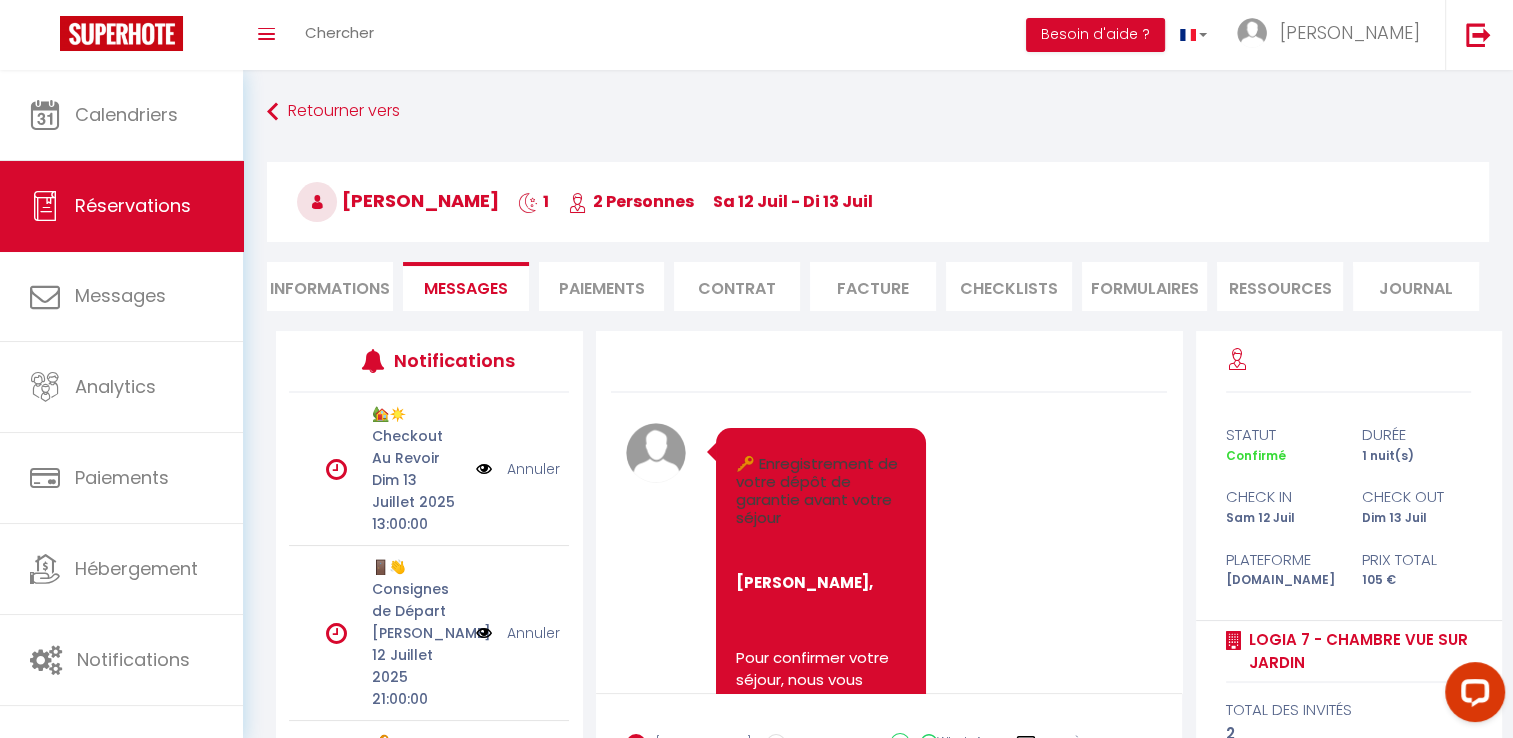 scroll, scrollTop: 1557, scrollLeft: 0, axis: vertical 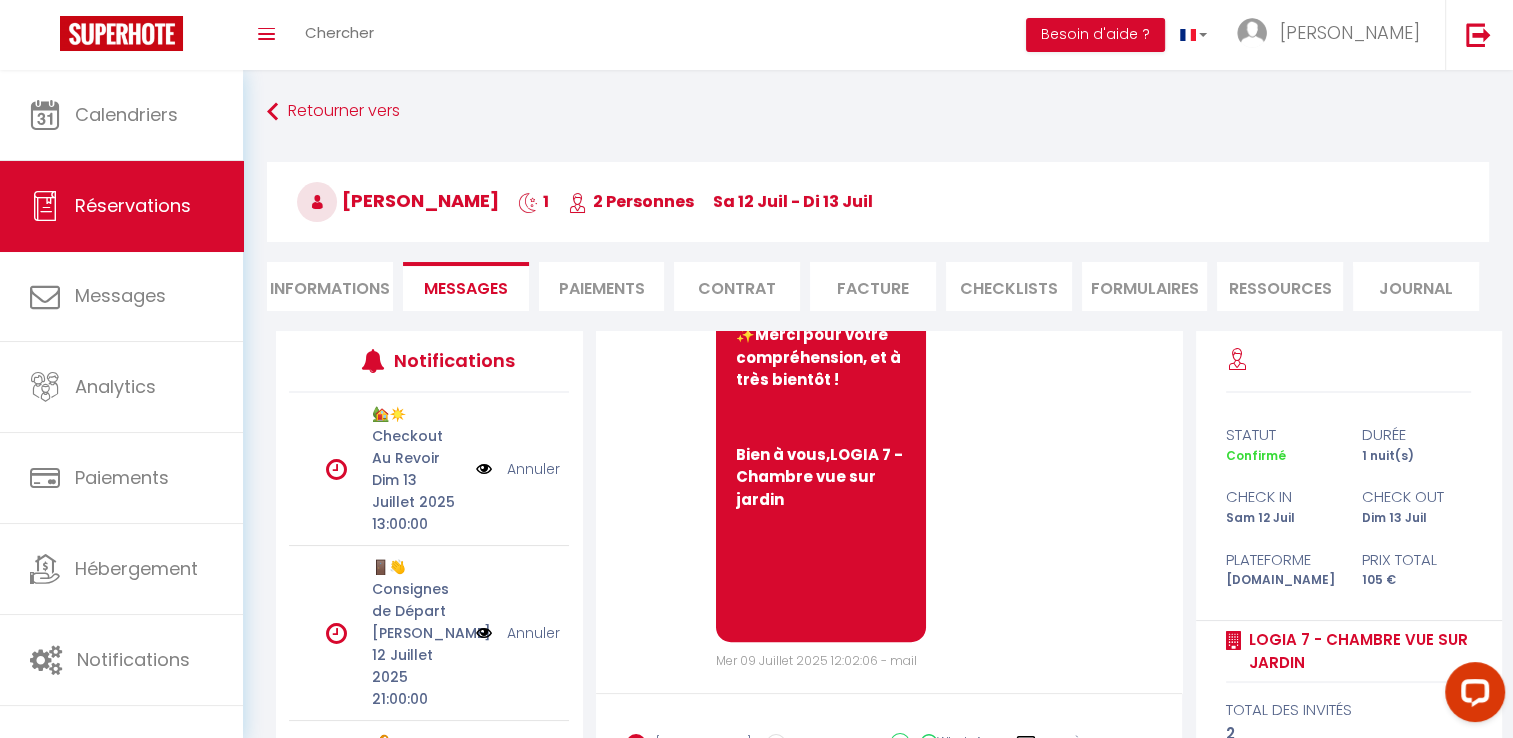 click on "Paiements" at bounding box center (602, 286) 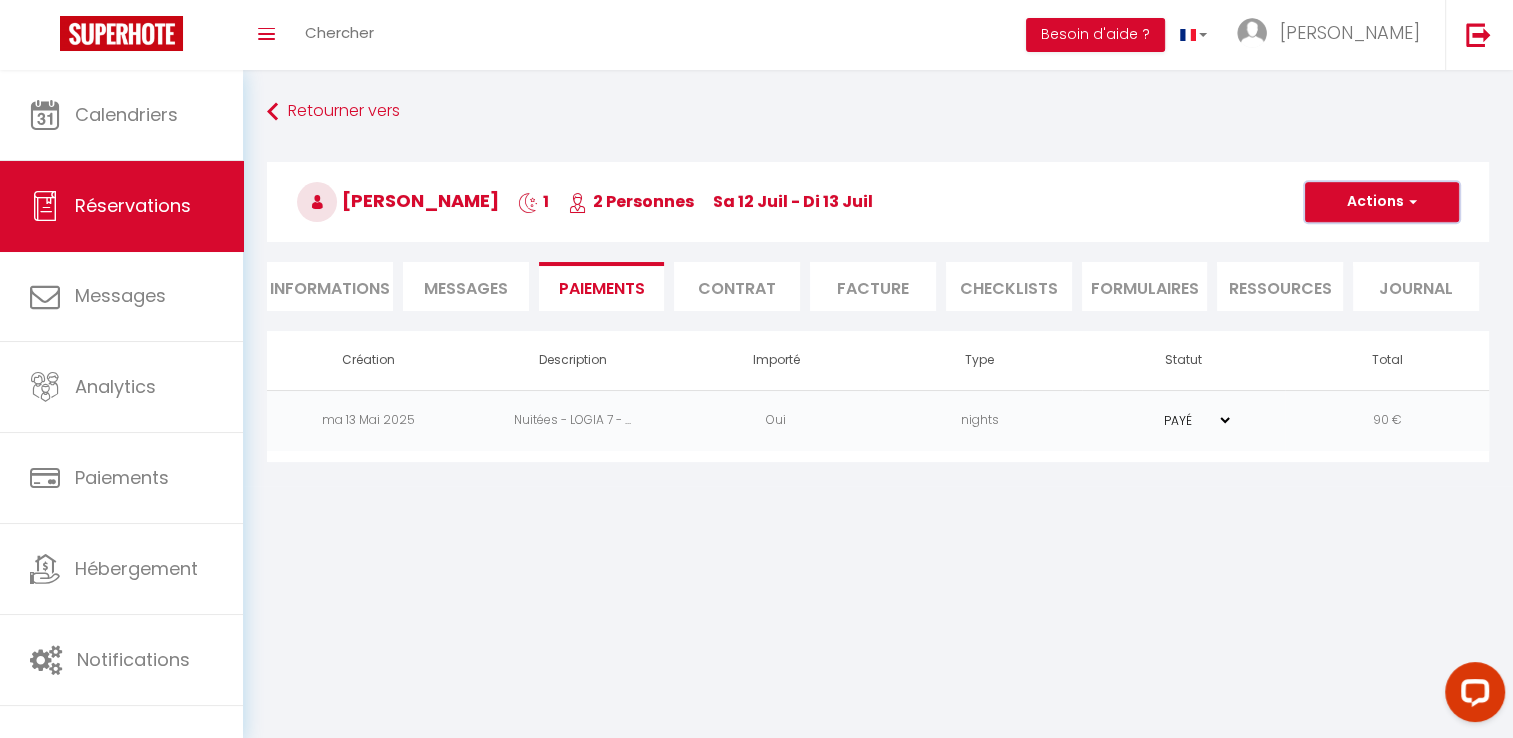 click on "Actions" at bounding box center (1382, 202) 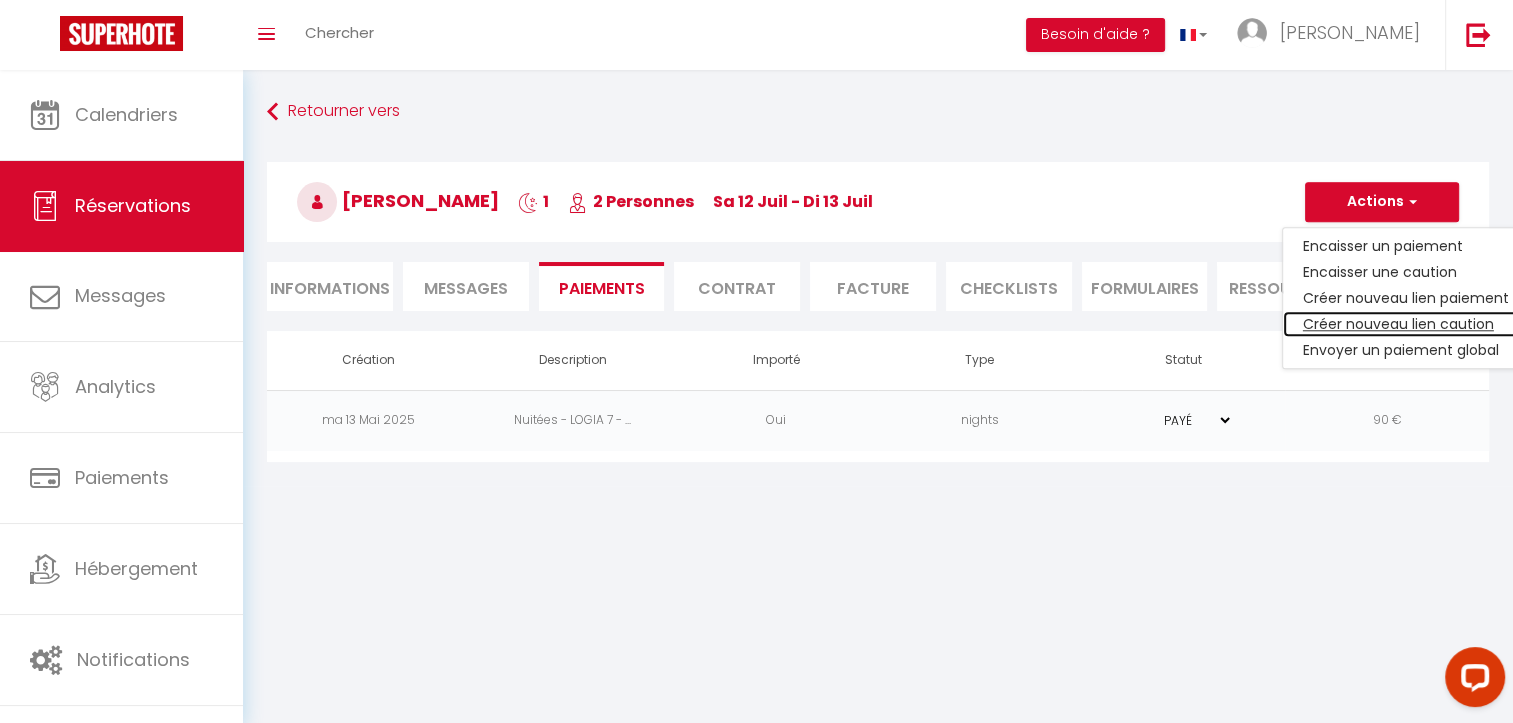click on "Créer nouveau lien caution" at bounding box center (1406, 324) 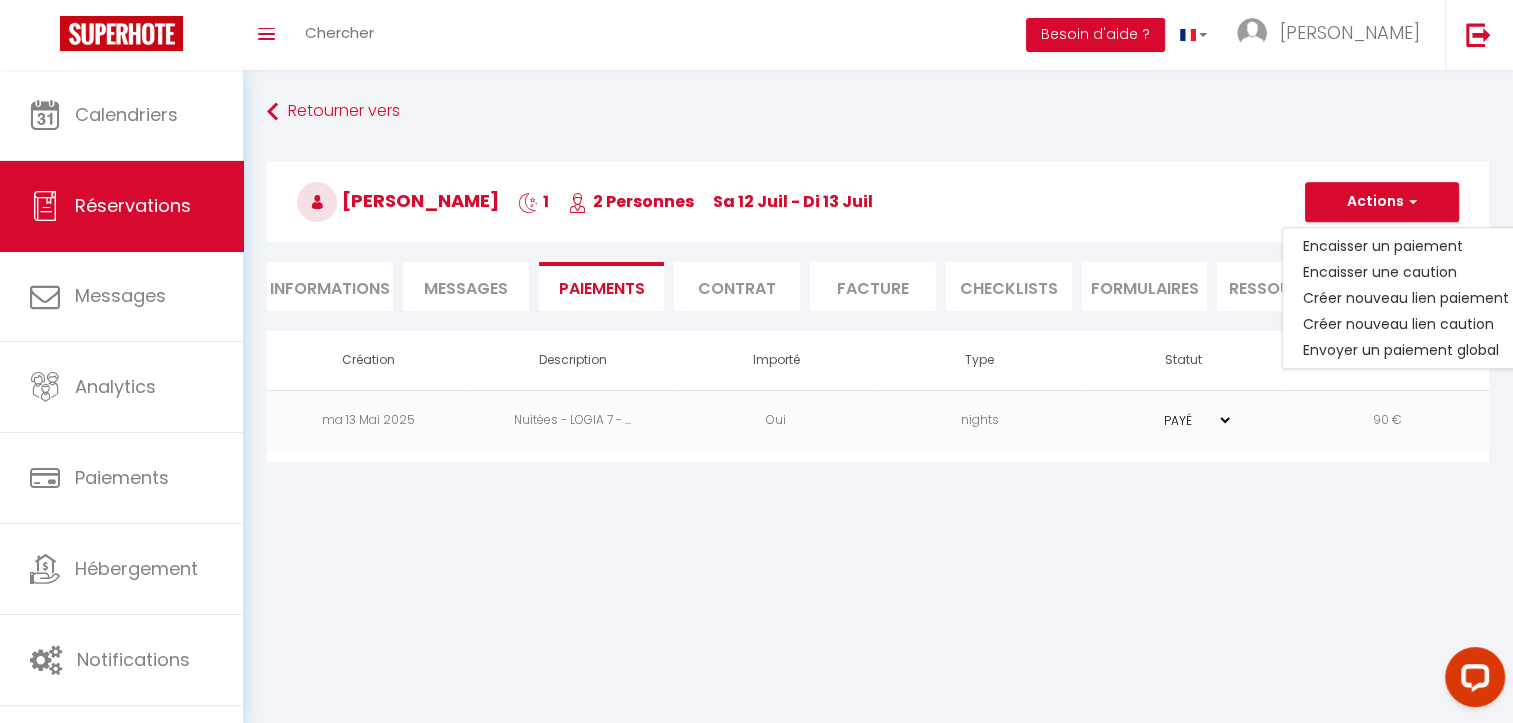 select on "nights" 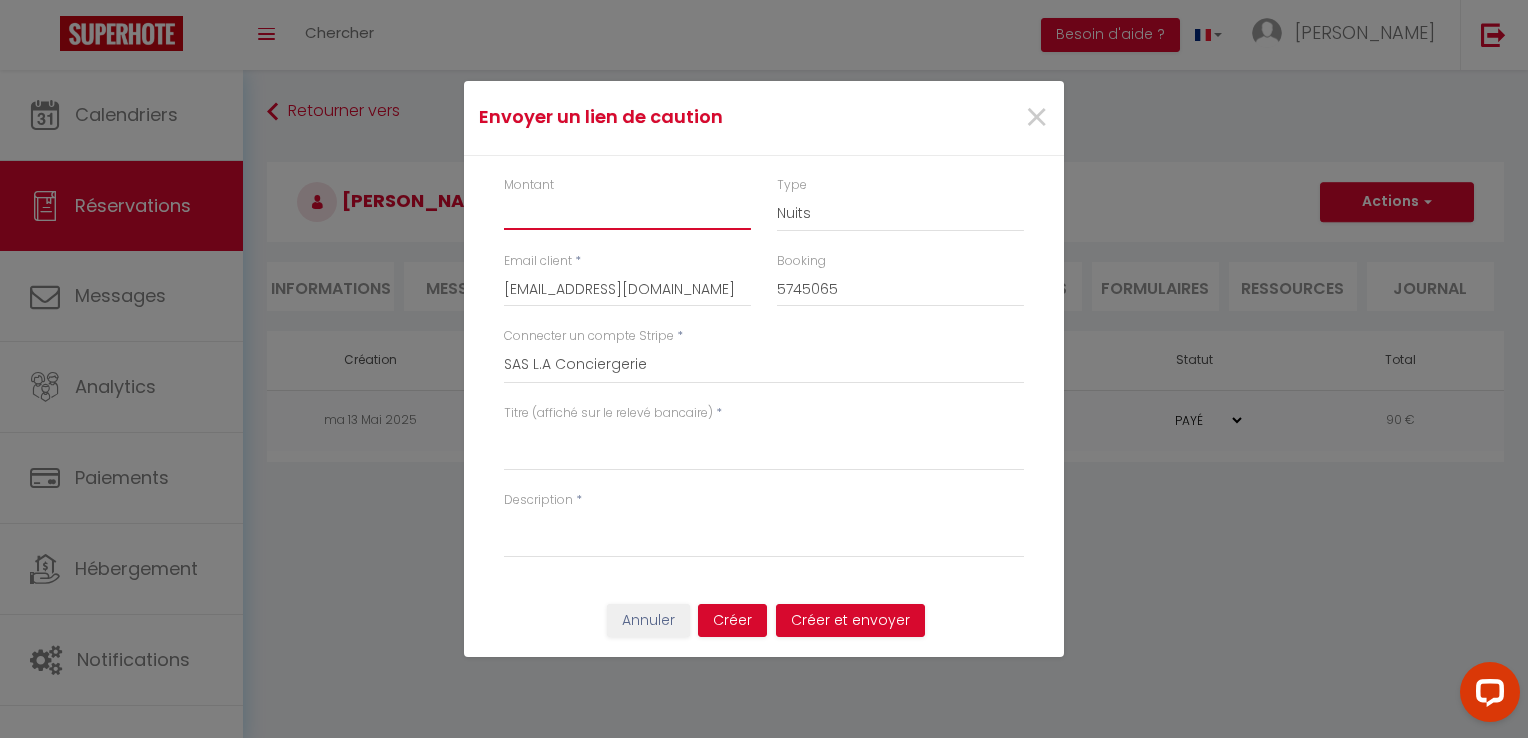 click on "Montant" at bounding box center (627, 212) 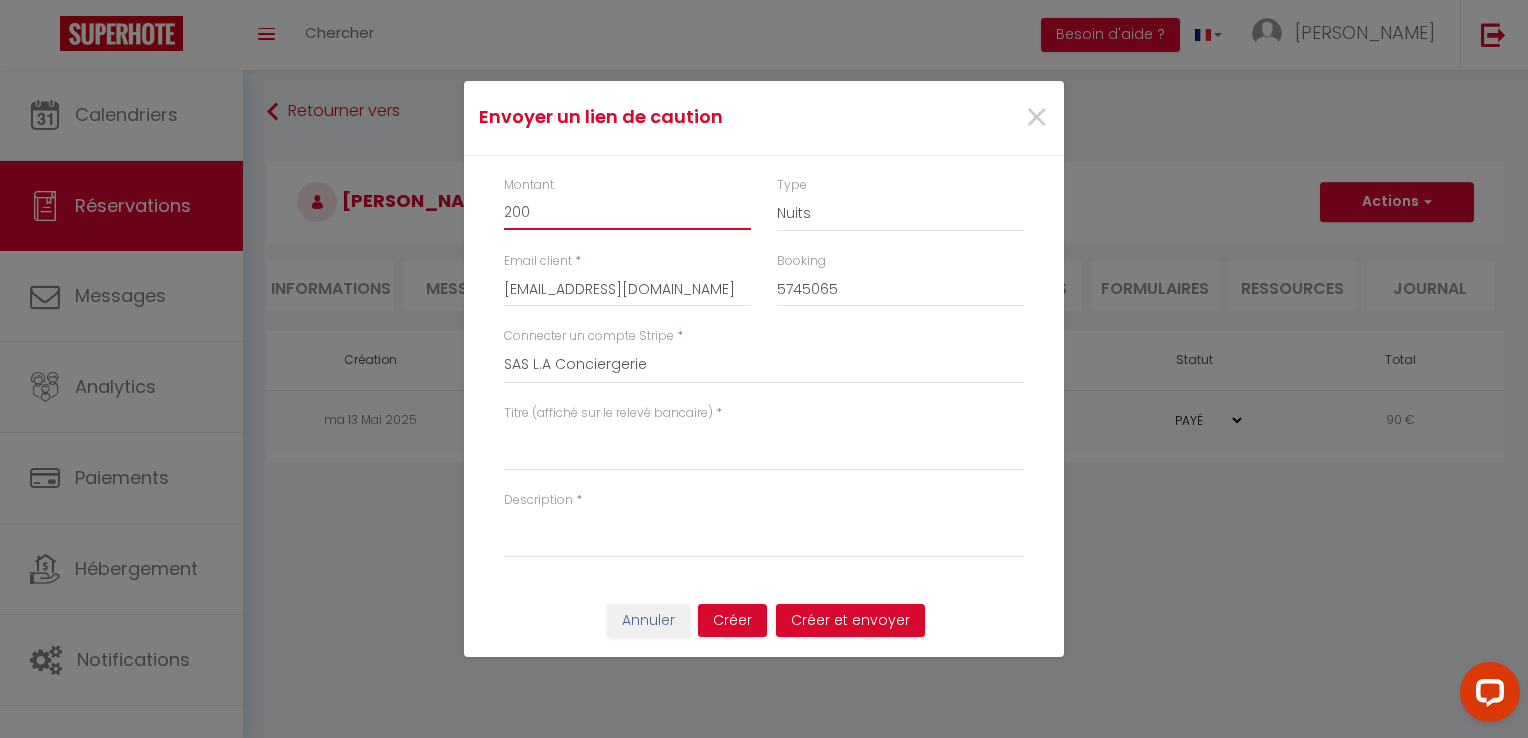 type on "200" 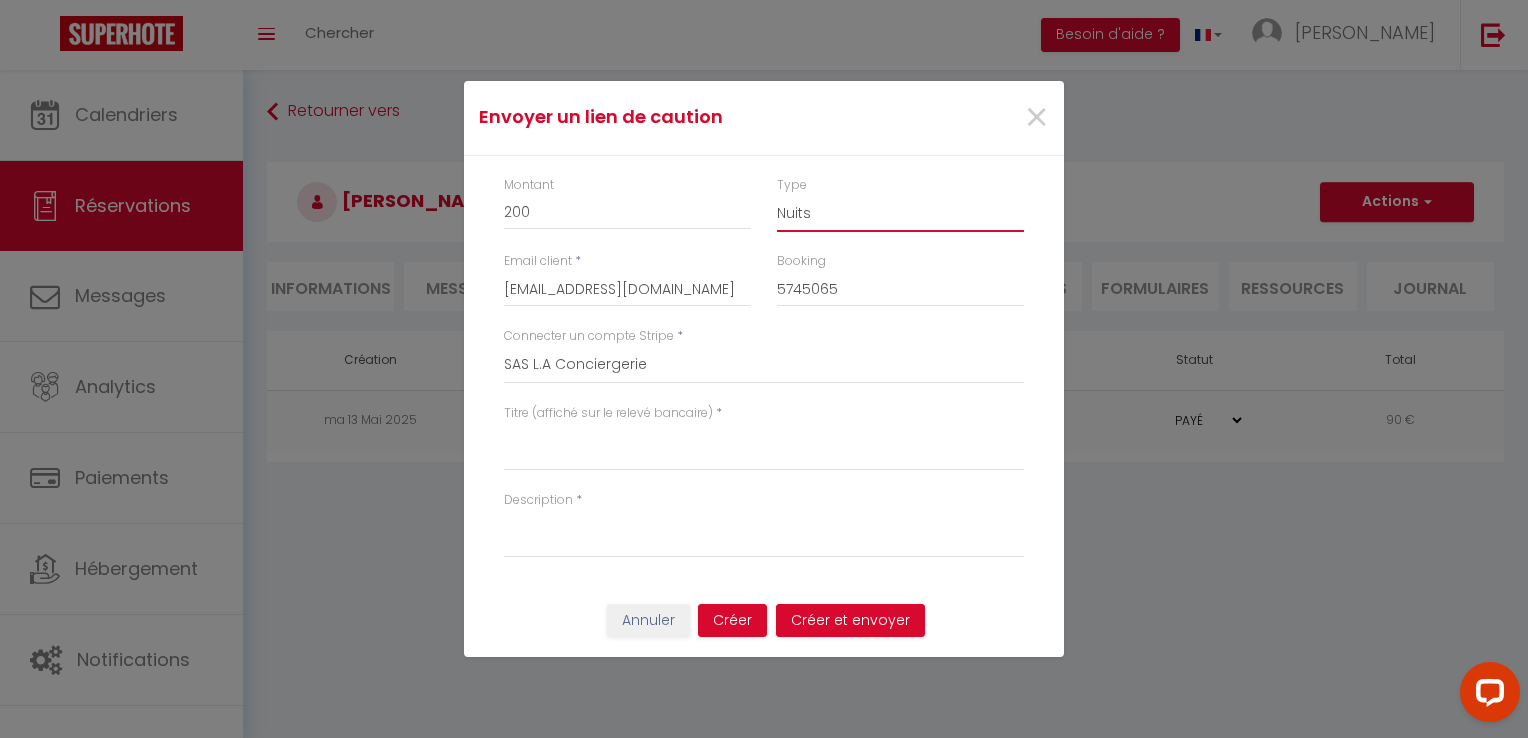 drag, startPoint x: 852, startPoint y: 205, endPoint x: 840, endPoint y: 222, distance: 20.808653 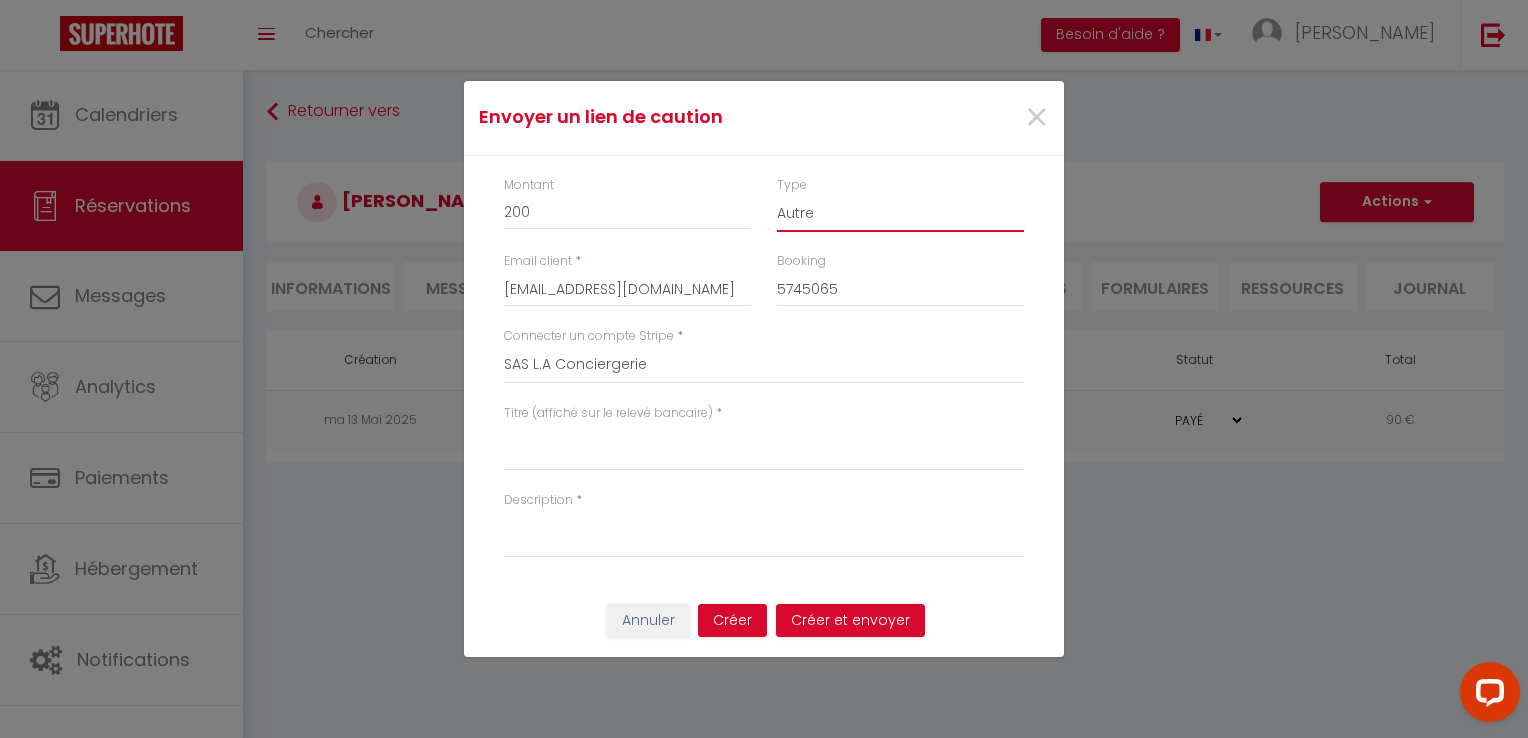 click on "Nuits   Frais de ménage   Taxe de séjour   [GEOGRAPHIC_DATA]" at bounding box center [900, 213] 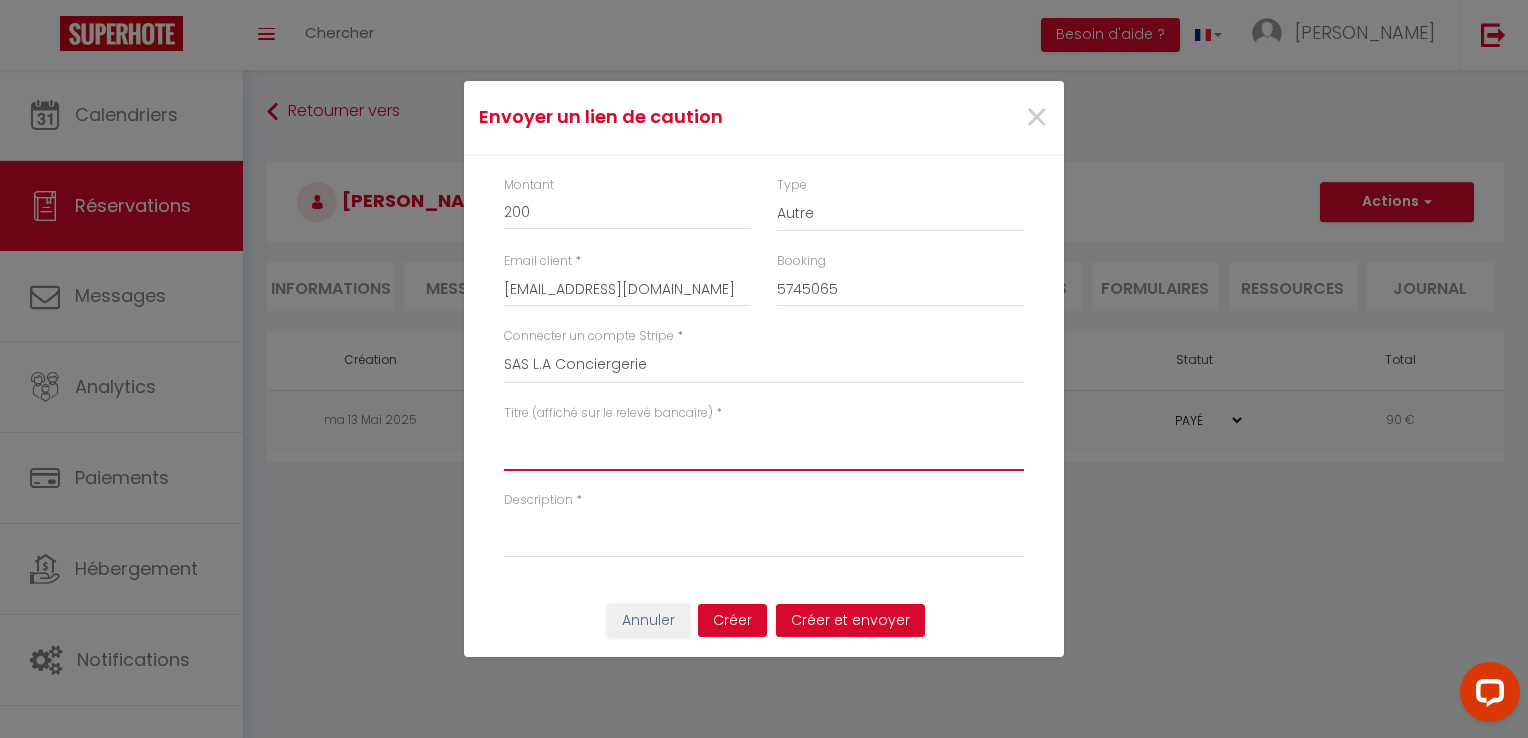 click on "Titre (affiché sur le relevé bancaire)" at bounding box center (764, 447) 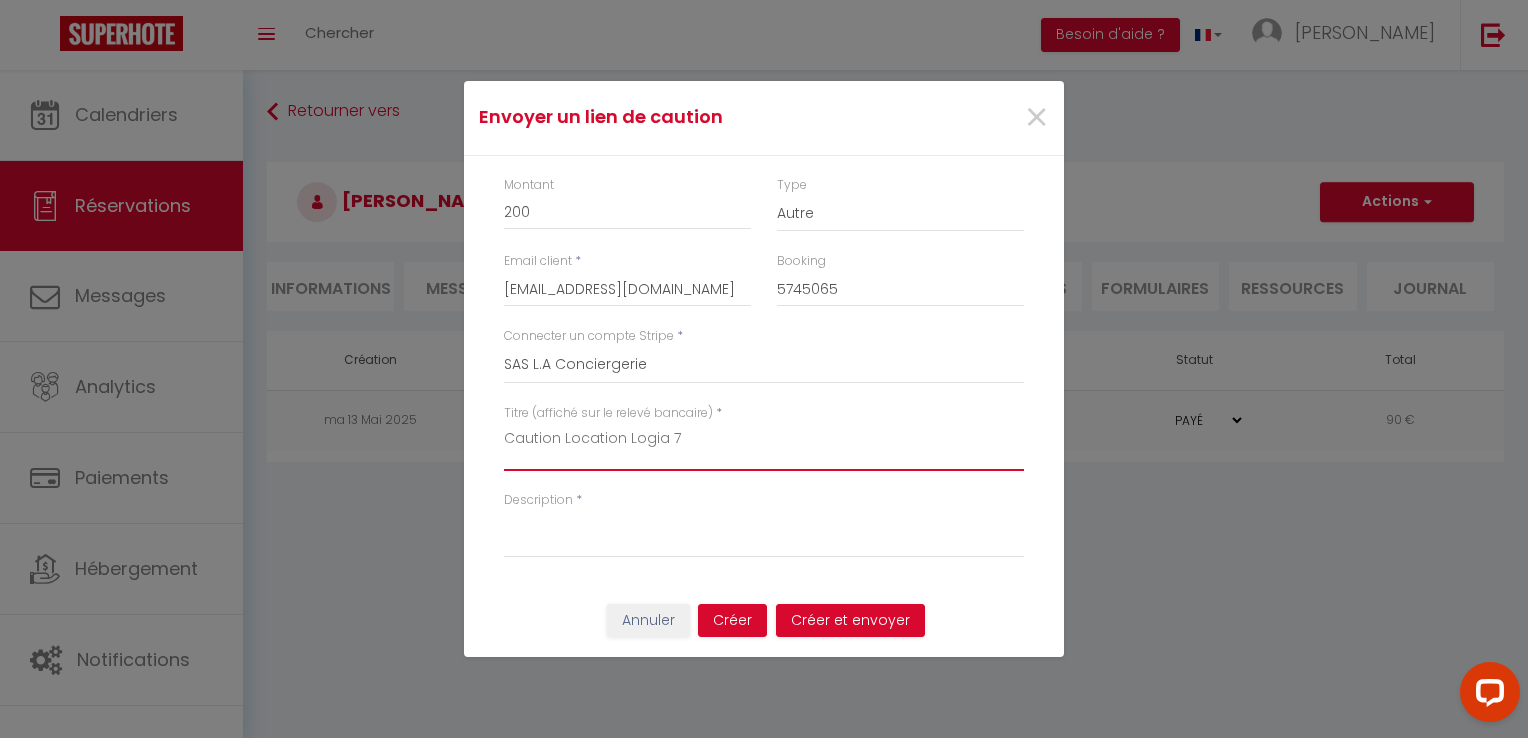 click on "Caution Location Logia 7" at bounding box center [764, 447] 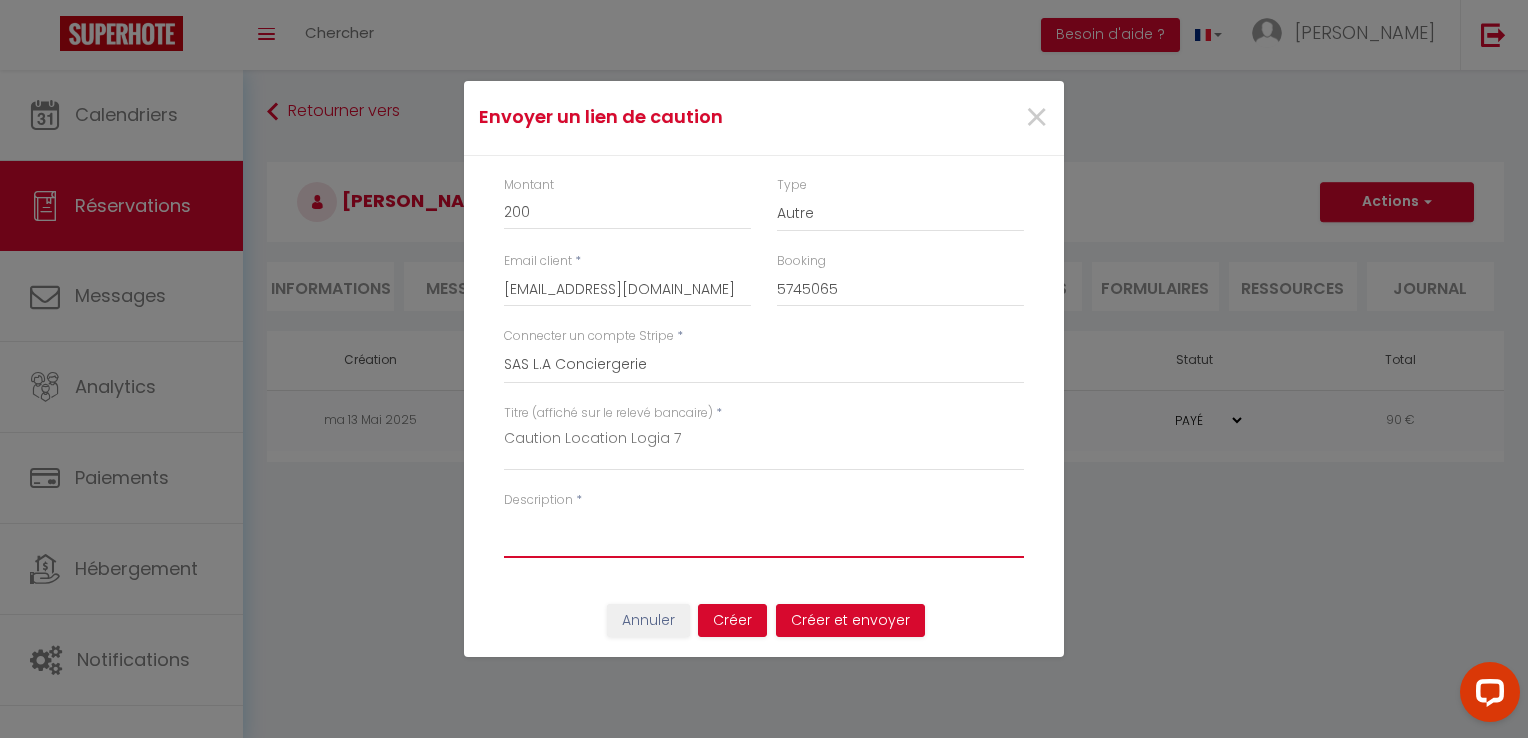 click on "Description" at bounding box center [764, 534] 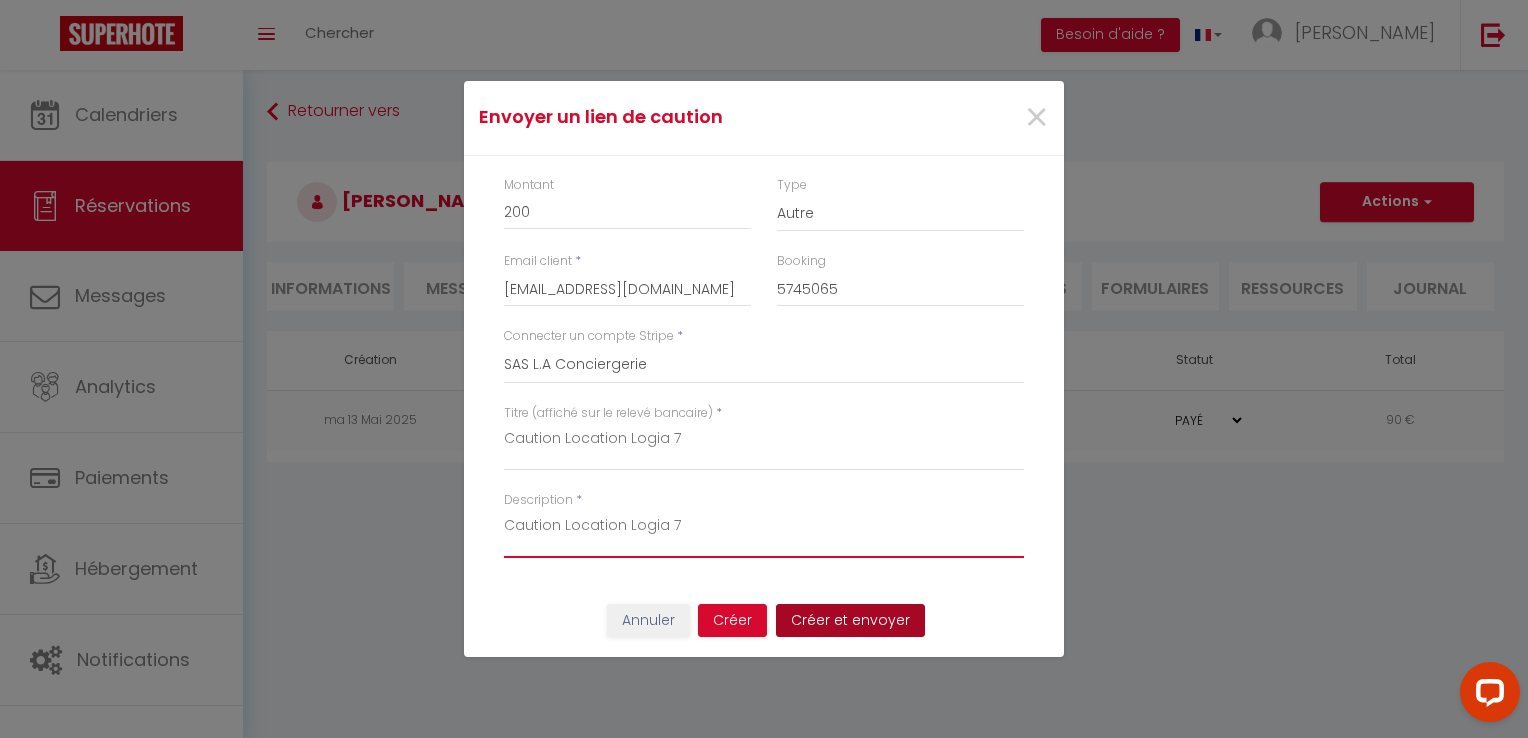 type on "Caution Location Logia 7" 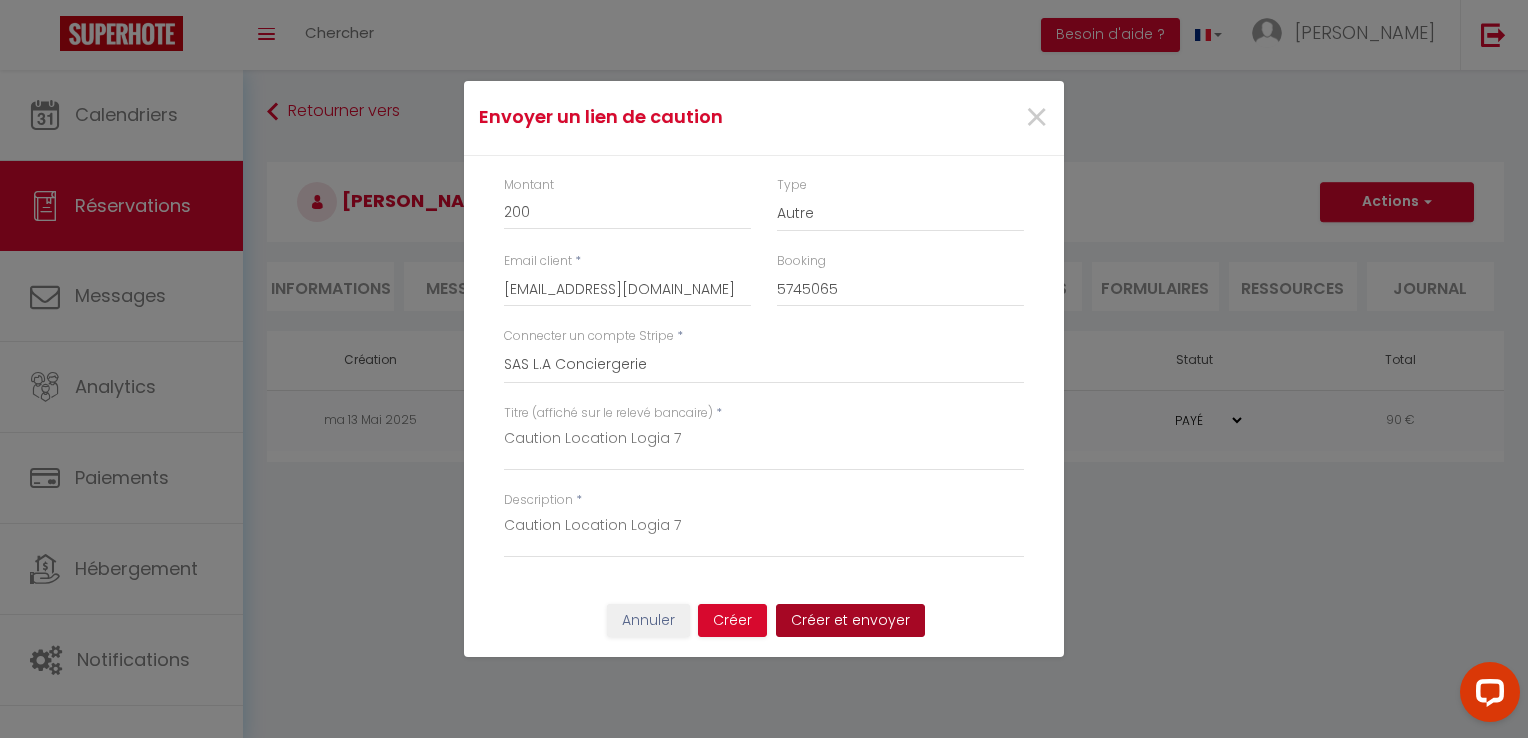 click on "Créer et envoyer" at bounding box center [850, 621] 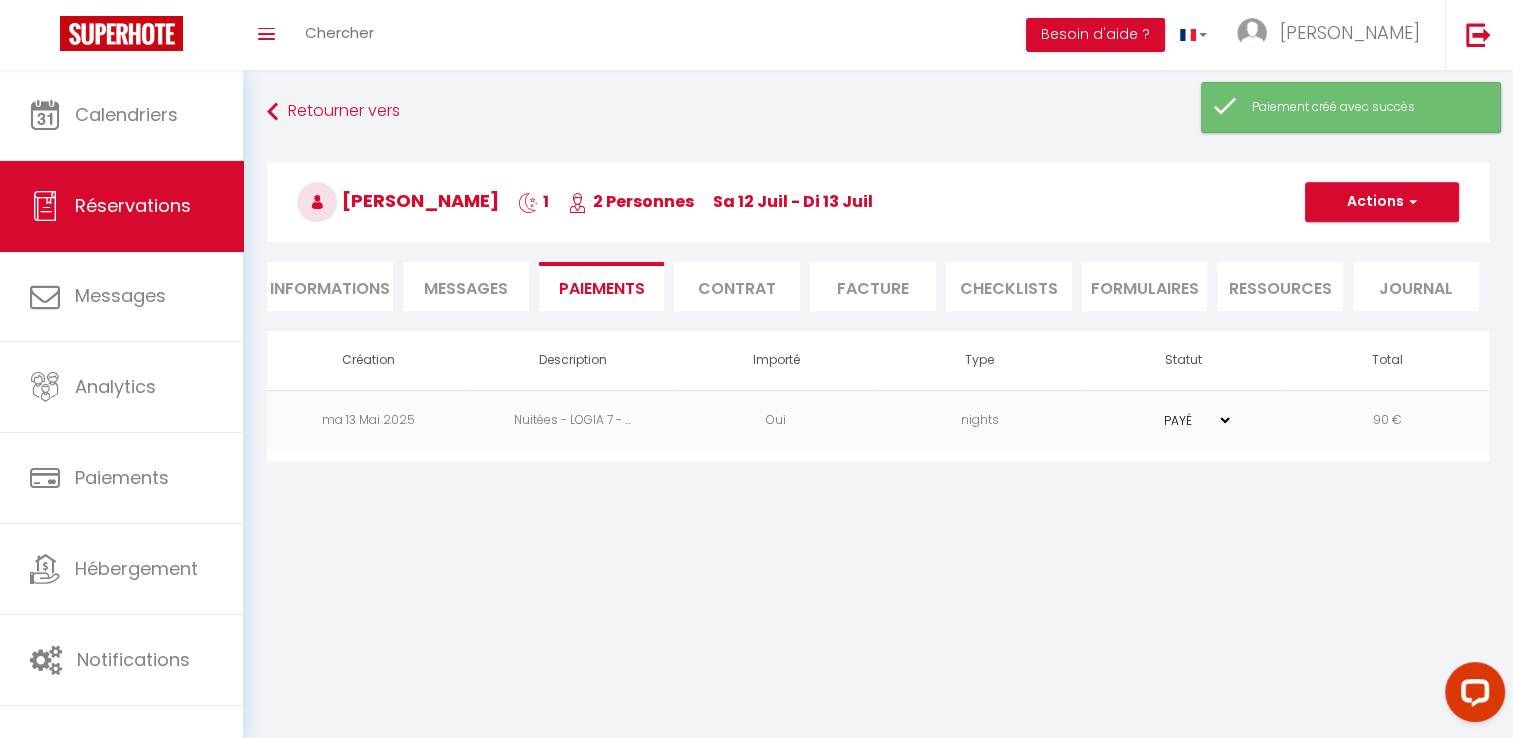 type on "[EMAIL_ADDRESS][DOMAIN_NAME]" 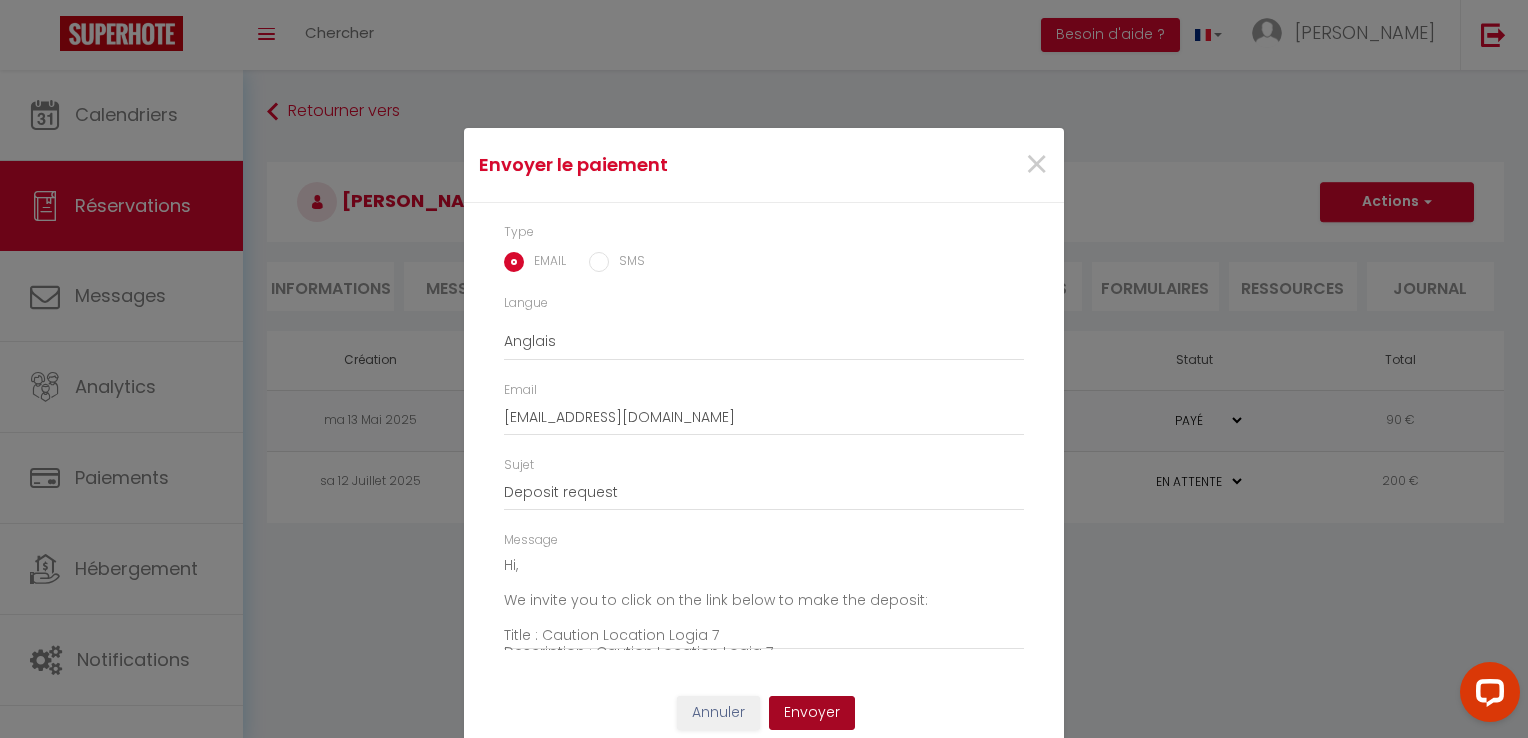 click on "Envoyer" at bounding box center (812, 713) 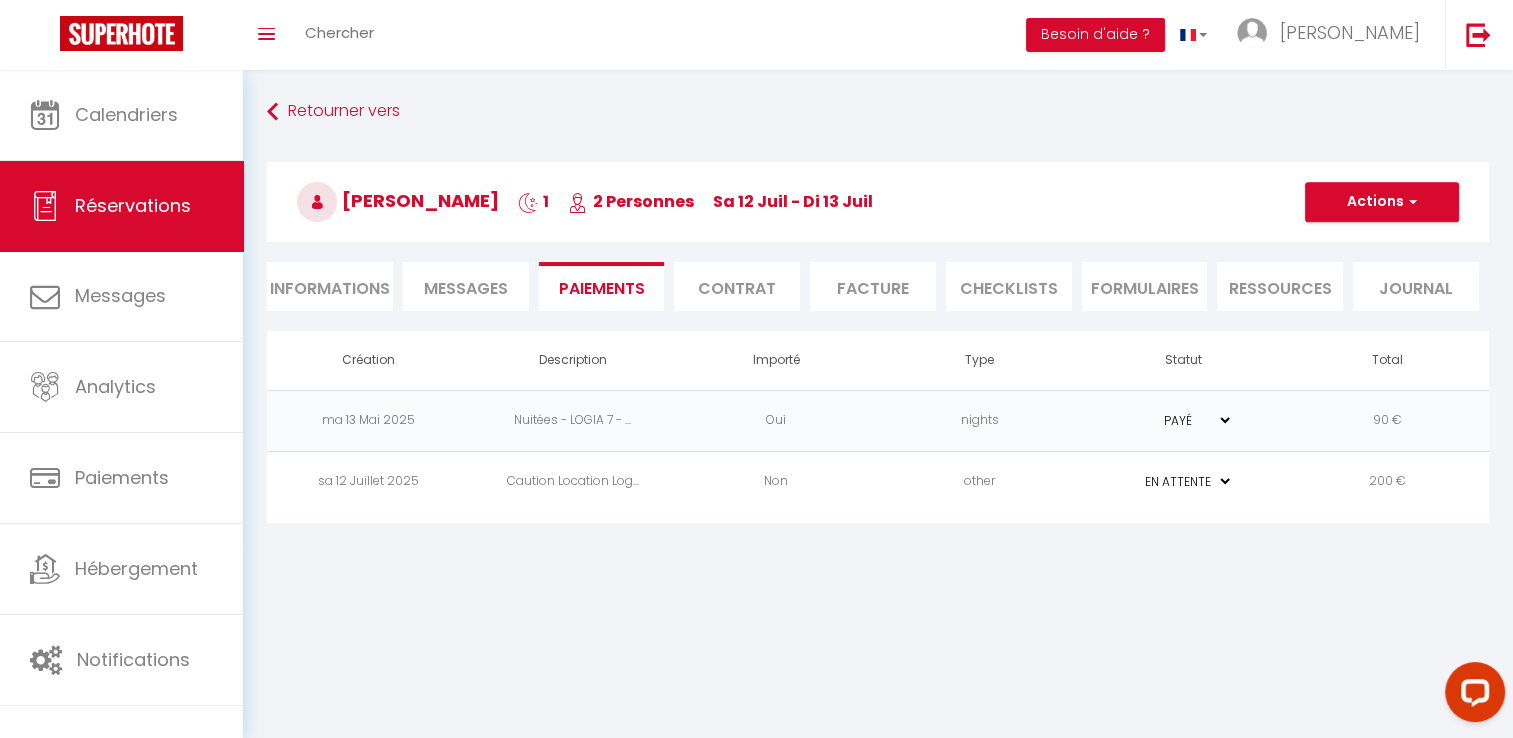 click on "Informations" at bounding box center [330, 286] 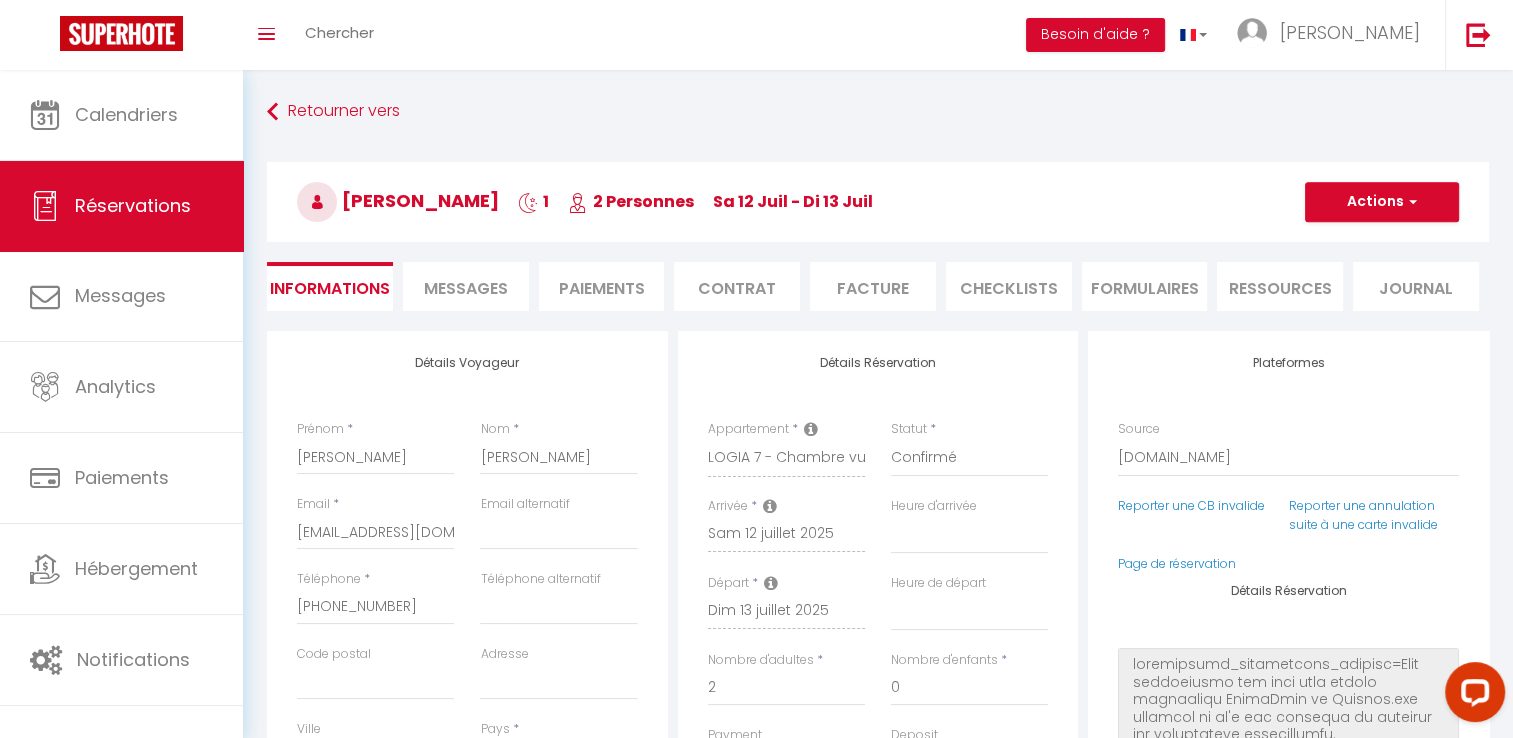 select 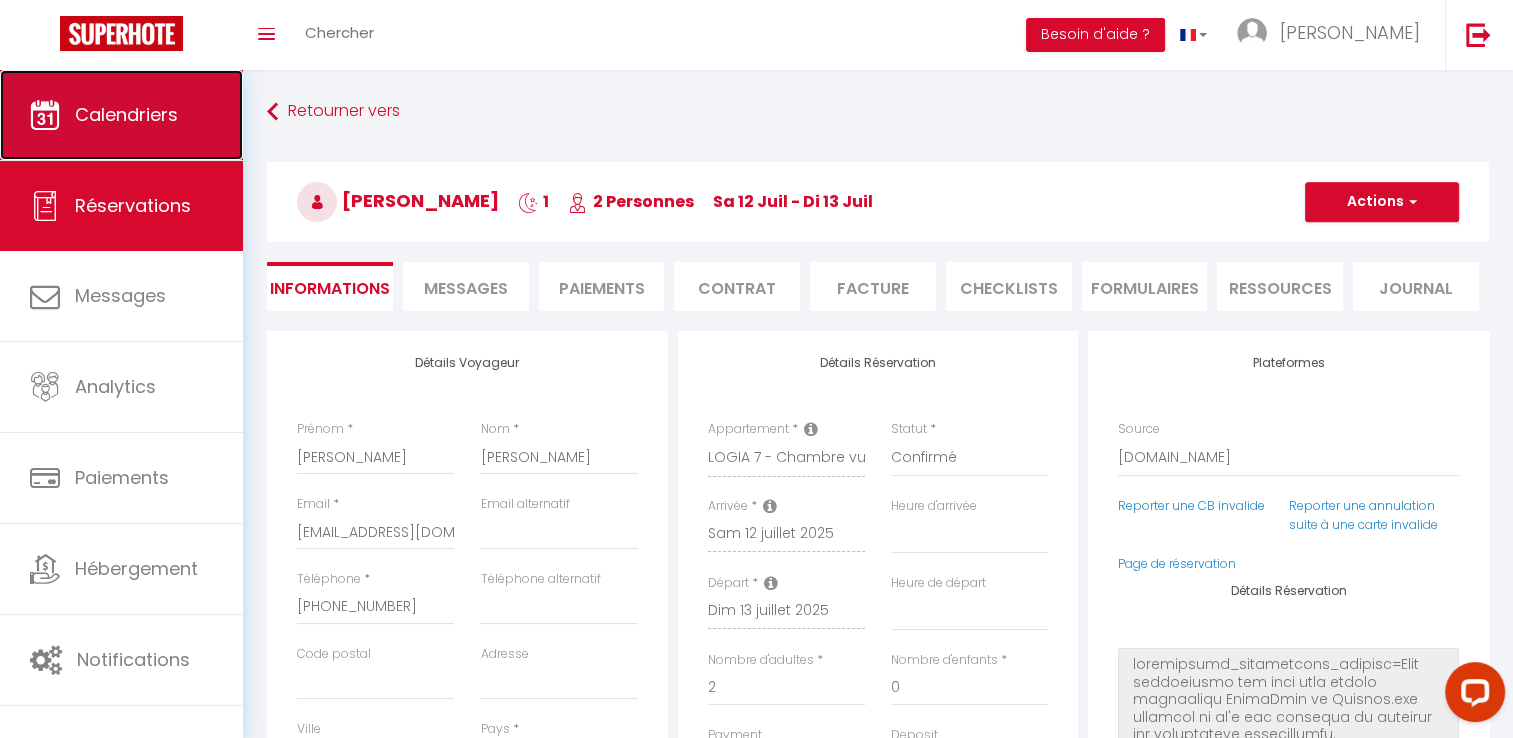 click on "Calendriers" at bounding box center (121, 115) 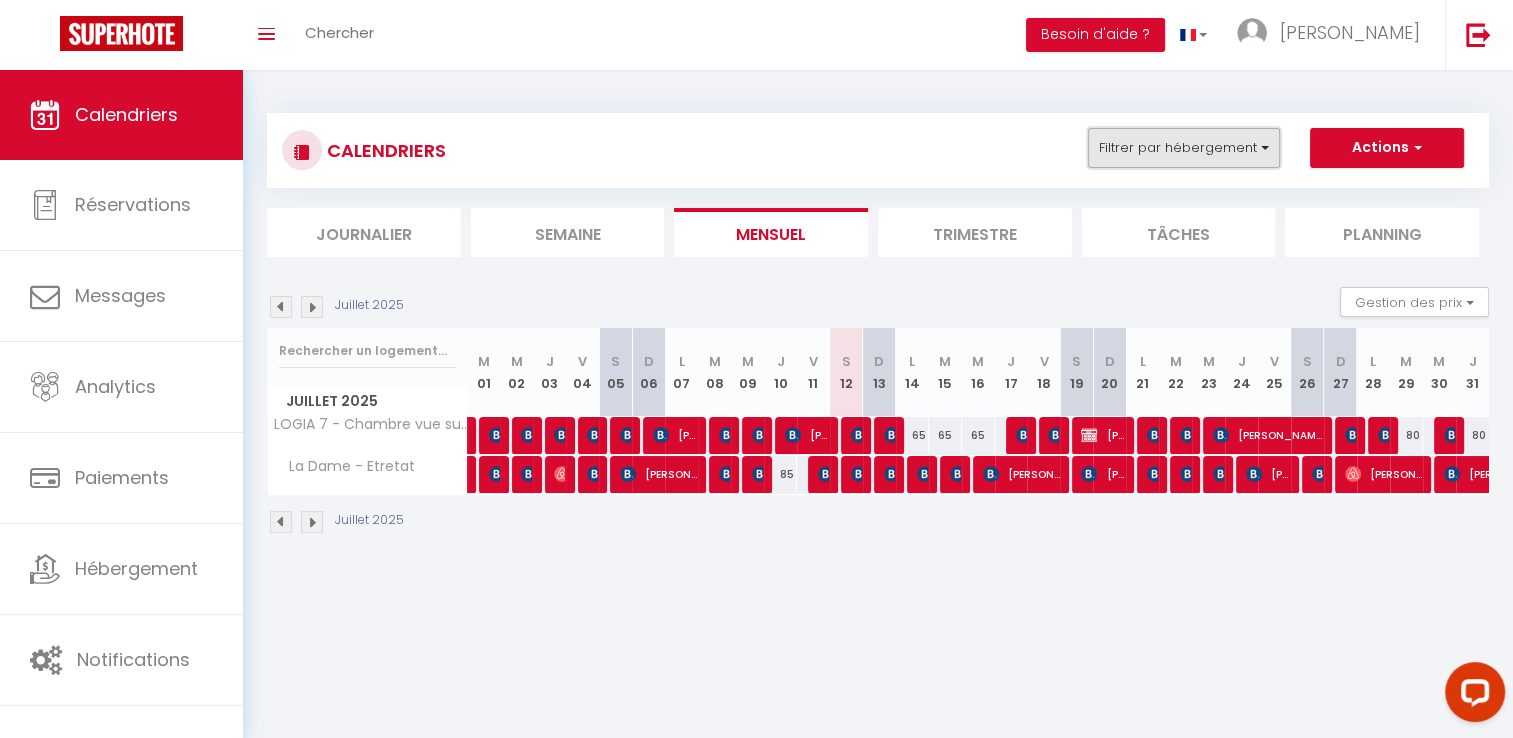click on "Filtrer par hébergement" at bounding box center (1184, 148) 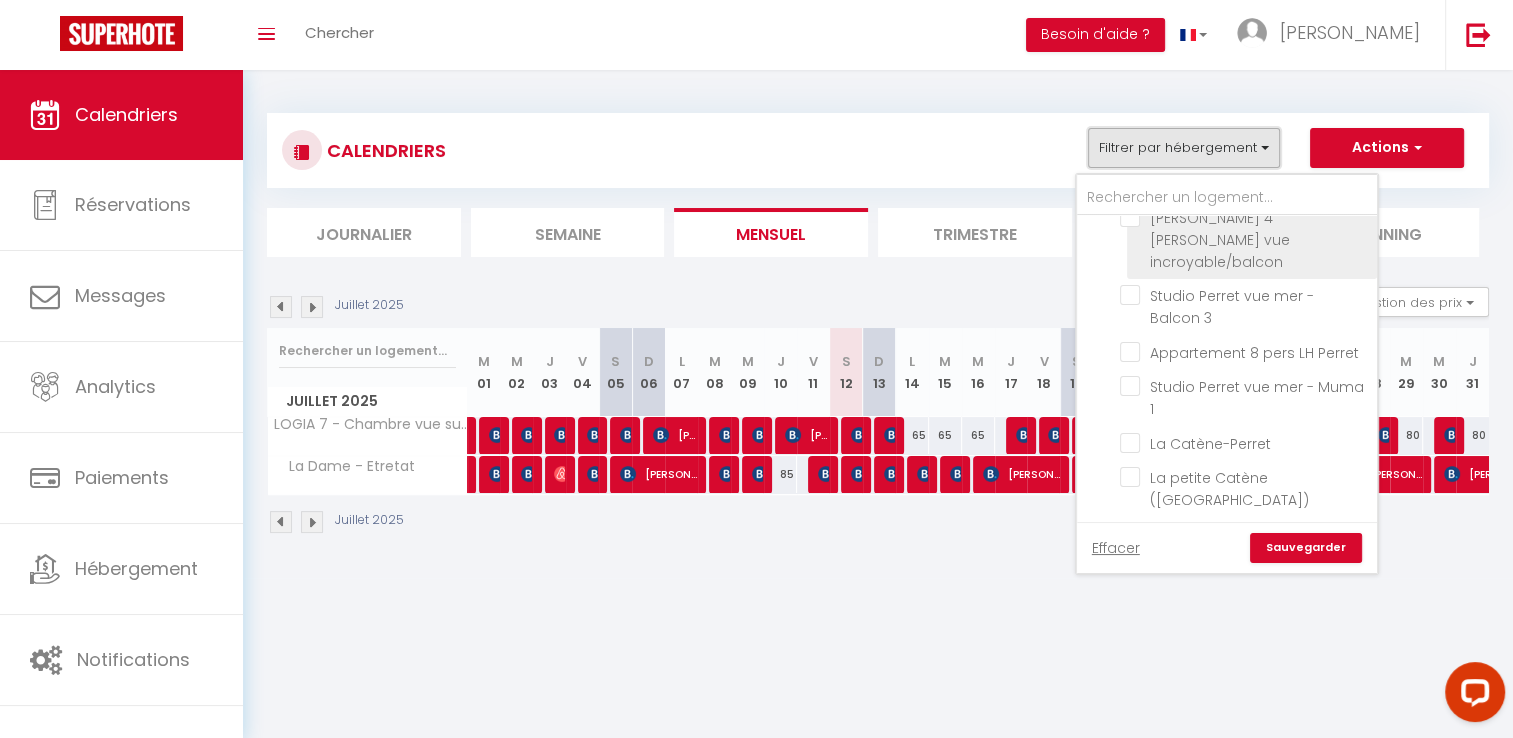 scroll, scrollTop: 50, scrollLeft: 0, axis: vertical 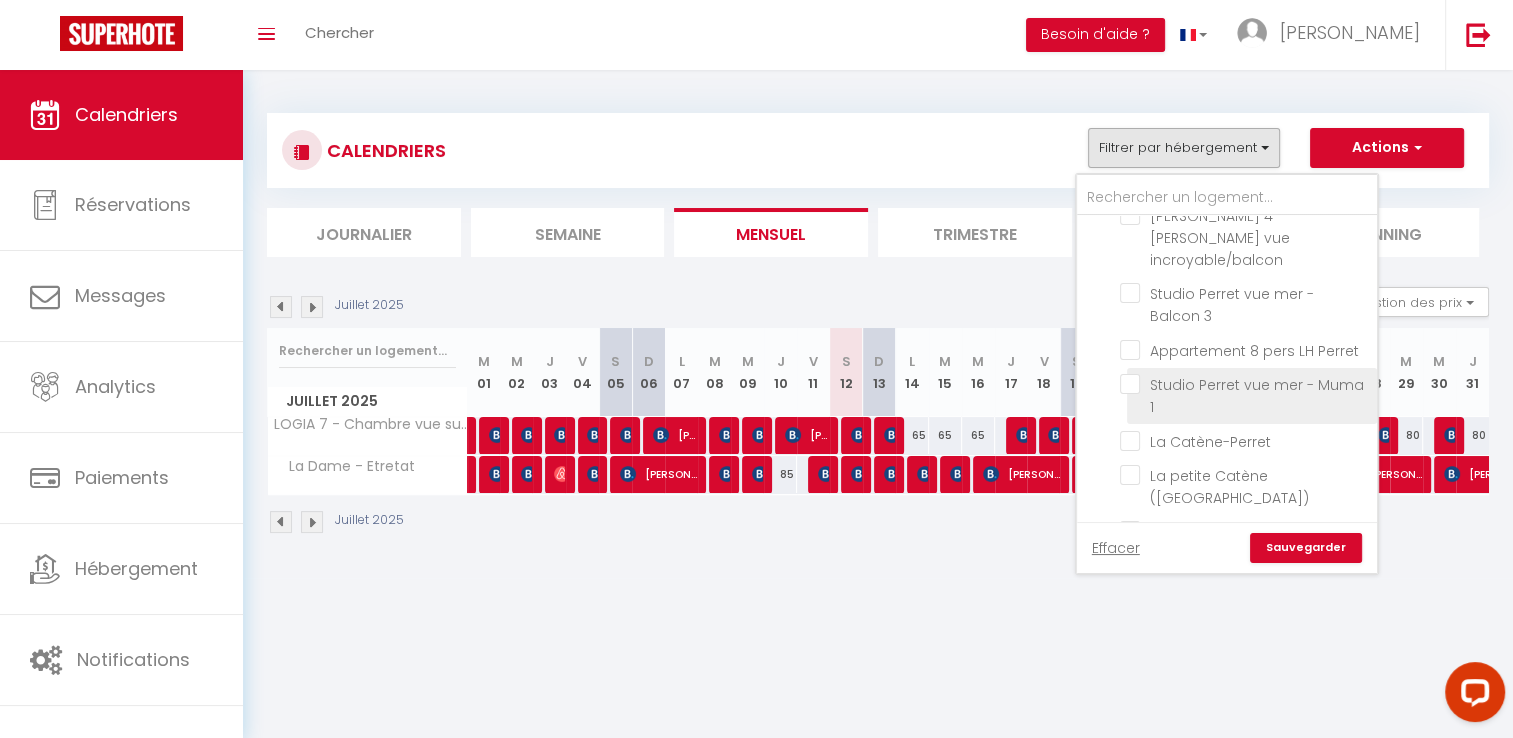 click on "Studio Perret vue mer - Muma 1" at bounding box center (1245, 384) 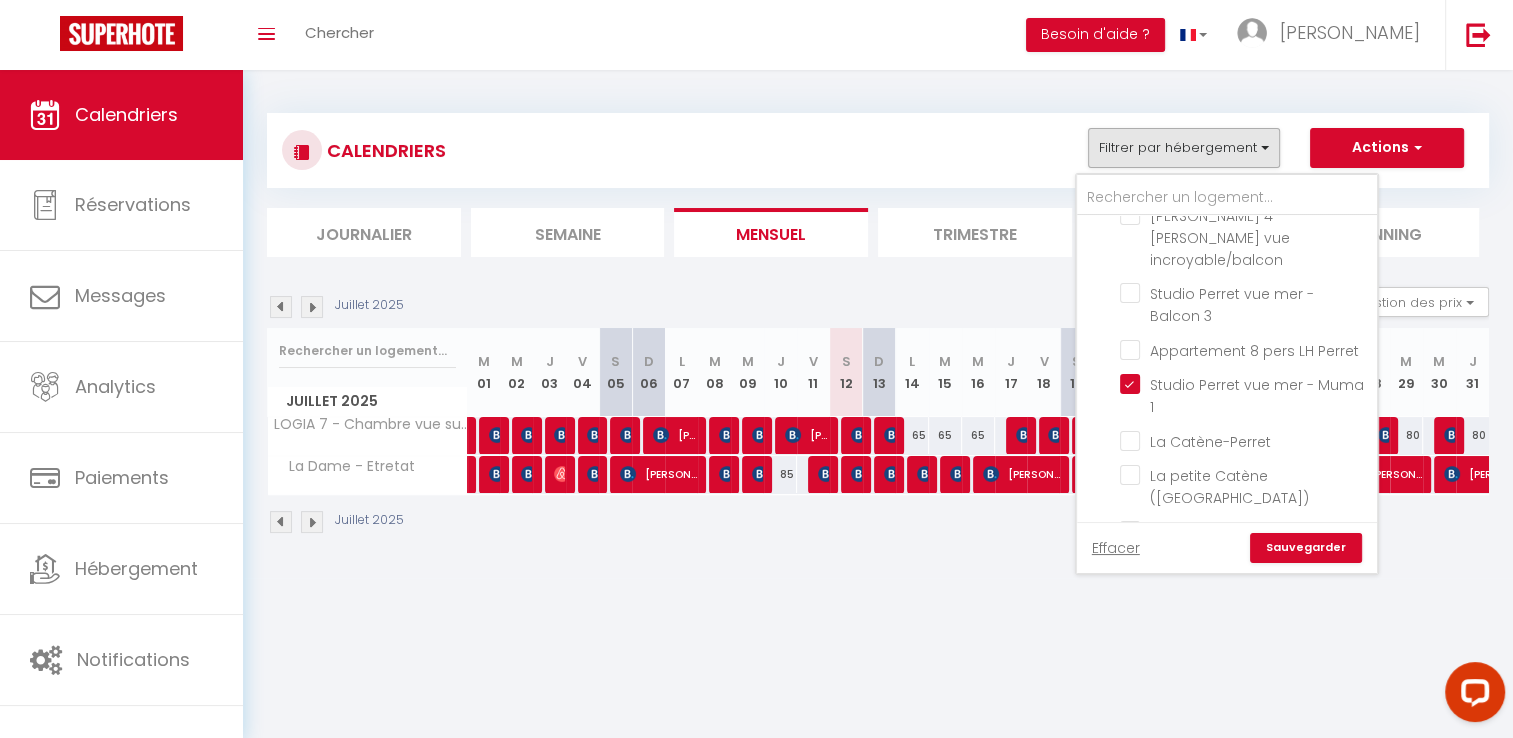 click on "Sauvegarder" at bounding box center [1306, 548] 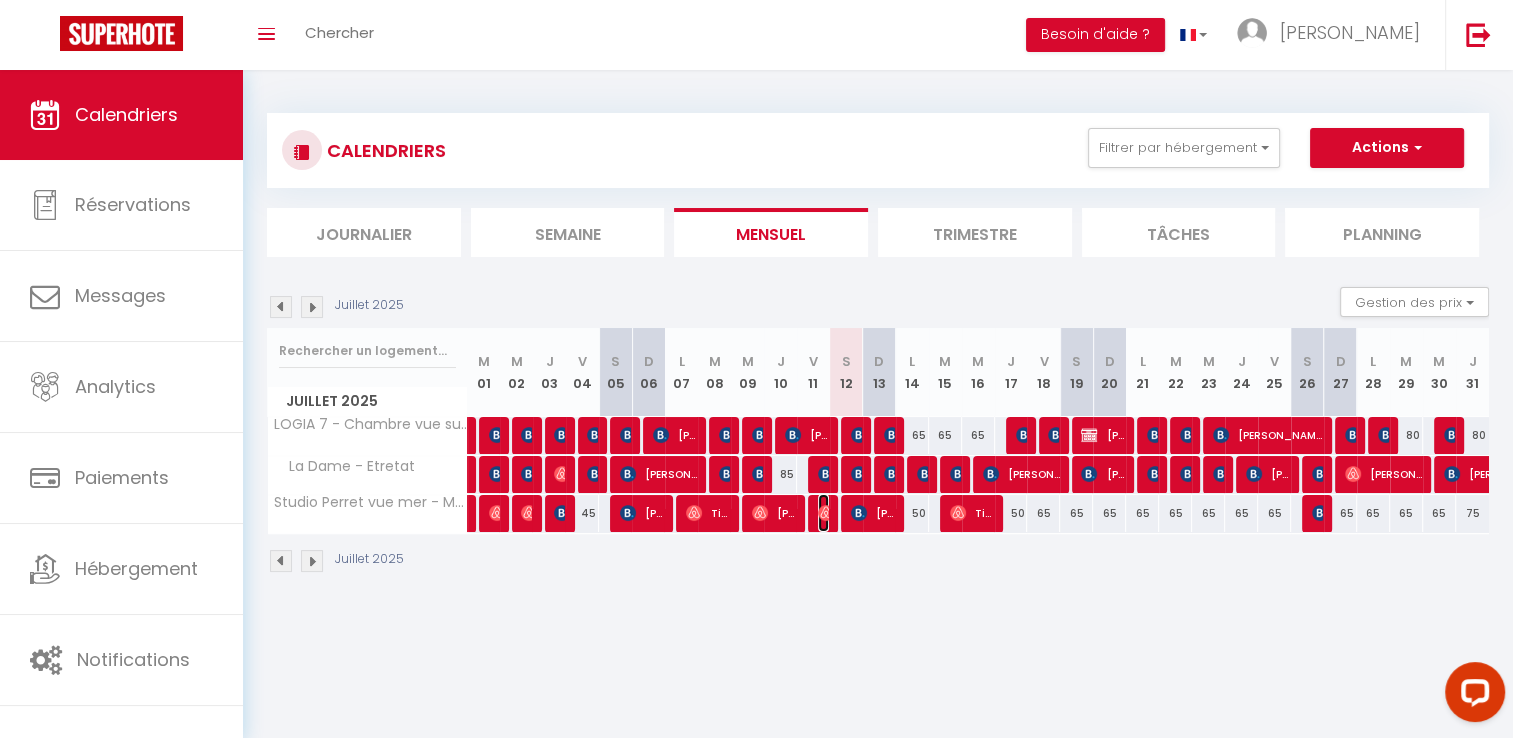 click at bounding box center [826, 513] 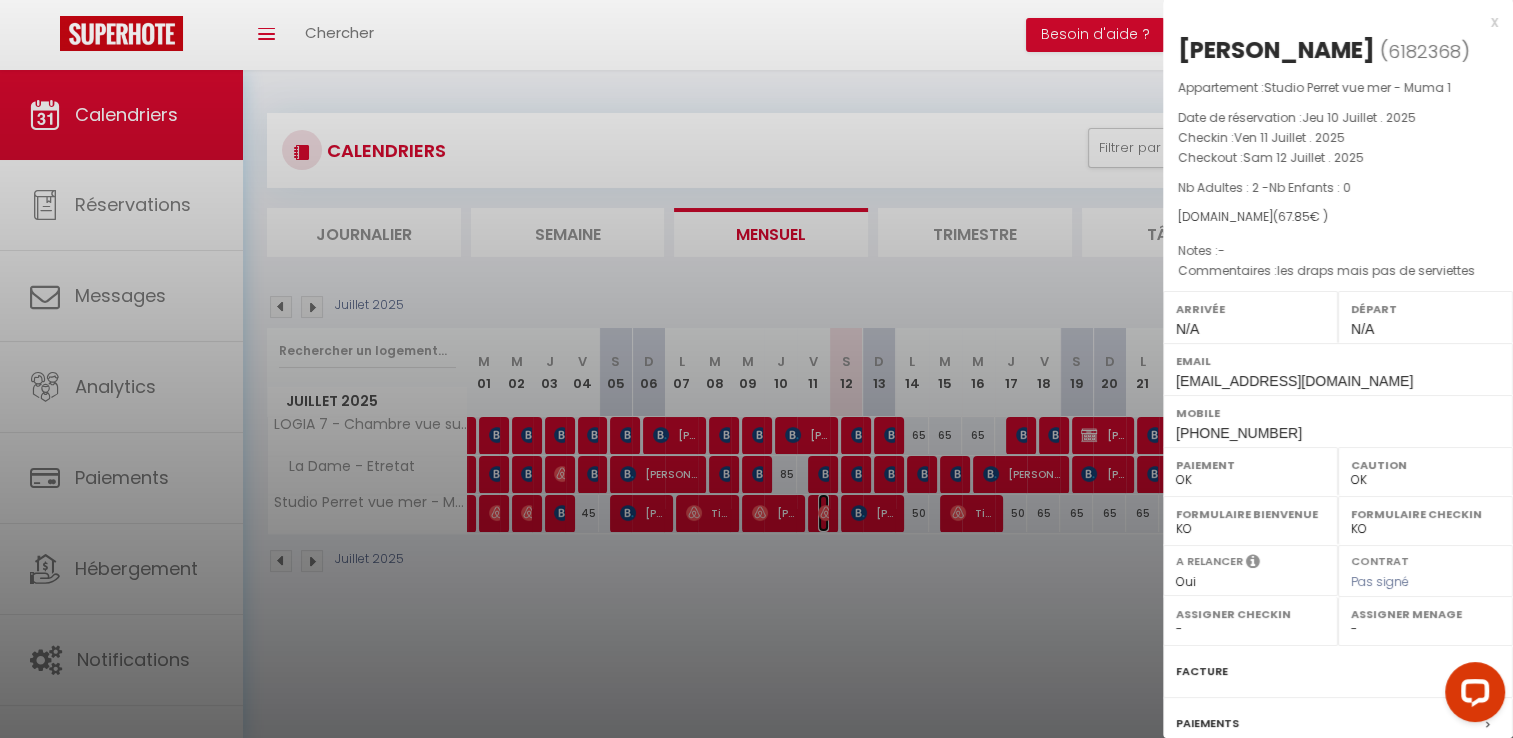 scroll, scrollTop: 222, scrollLeft: 0, axis: vertical 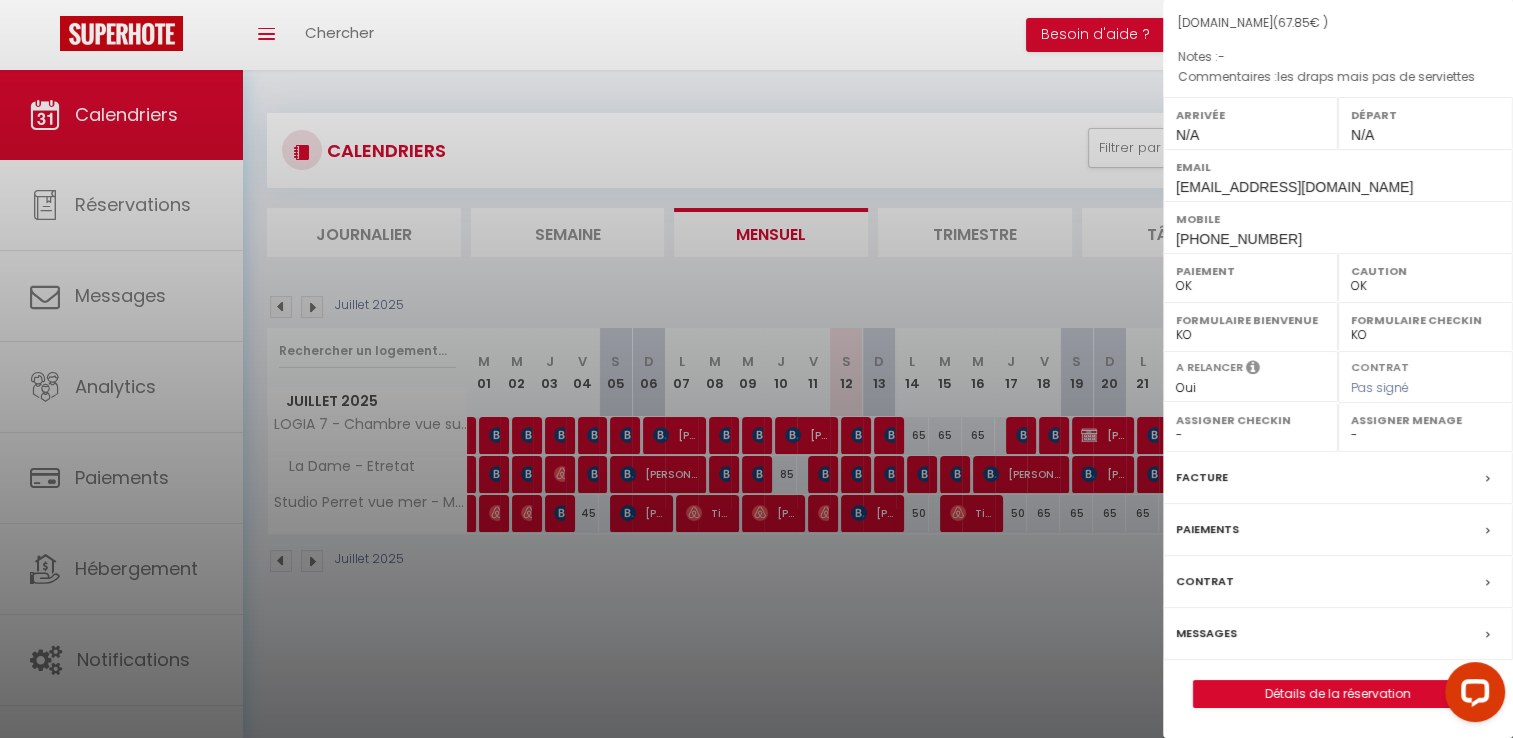 click on "Messages" at bounding box center (1338, 634) 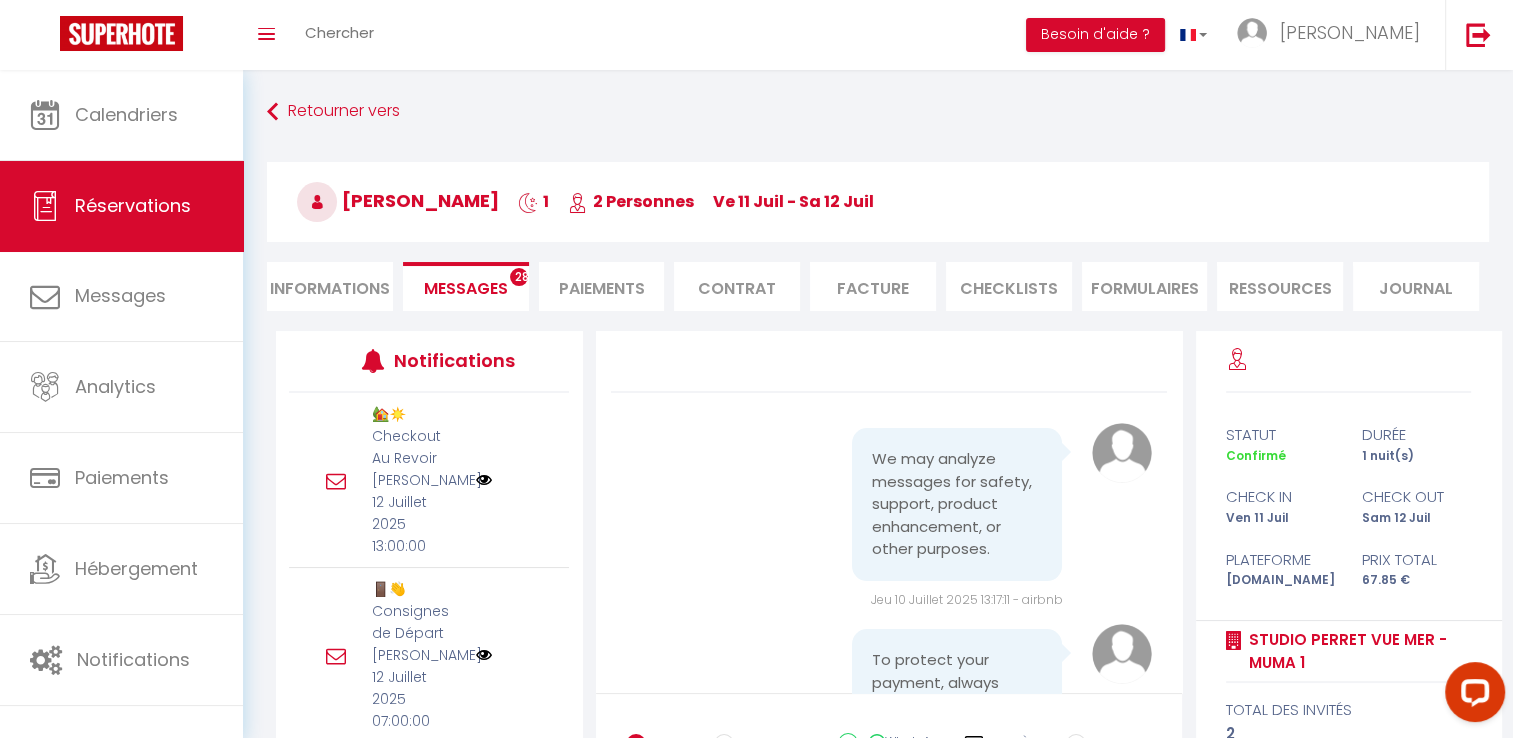 scroll, scrollTop: 15816, scrollLeft: 0, axis: vertical 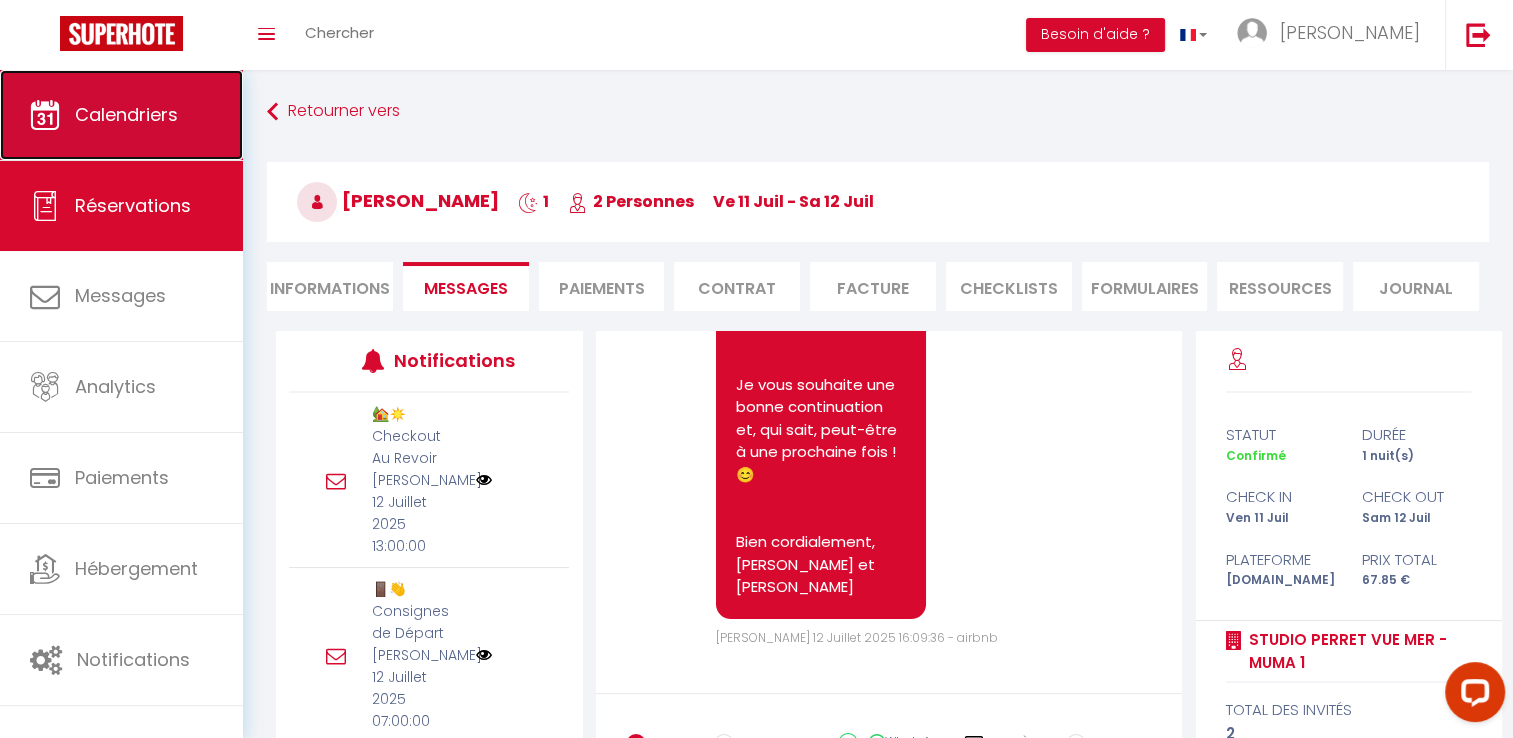 click on "Calendriers" at bounding box center (121, 115) 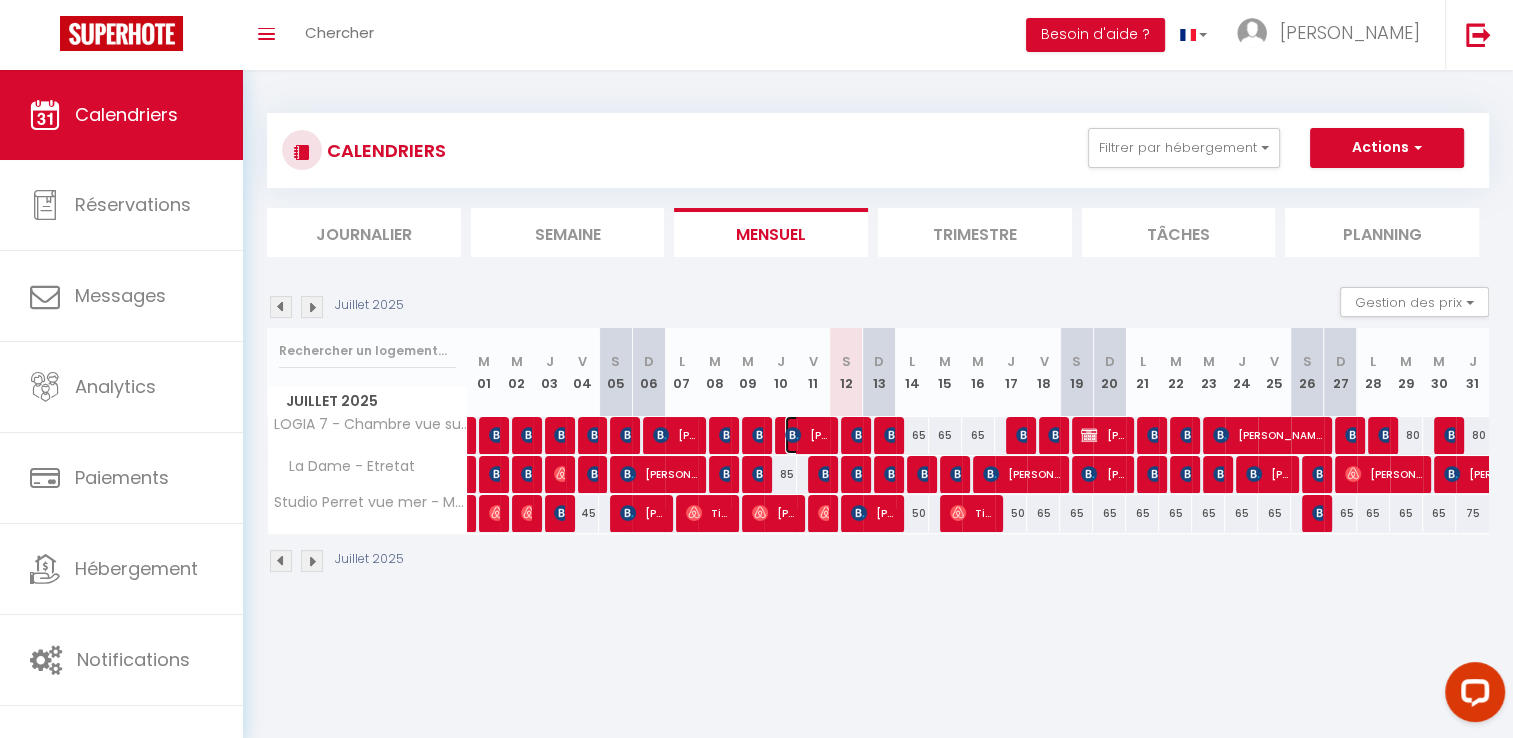 click on "[PERSON_NAME]" at bounding box center [807, 435] 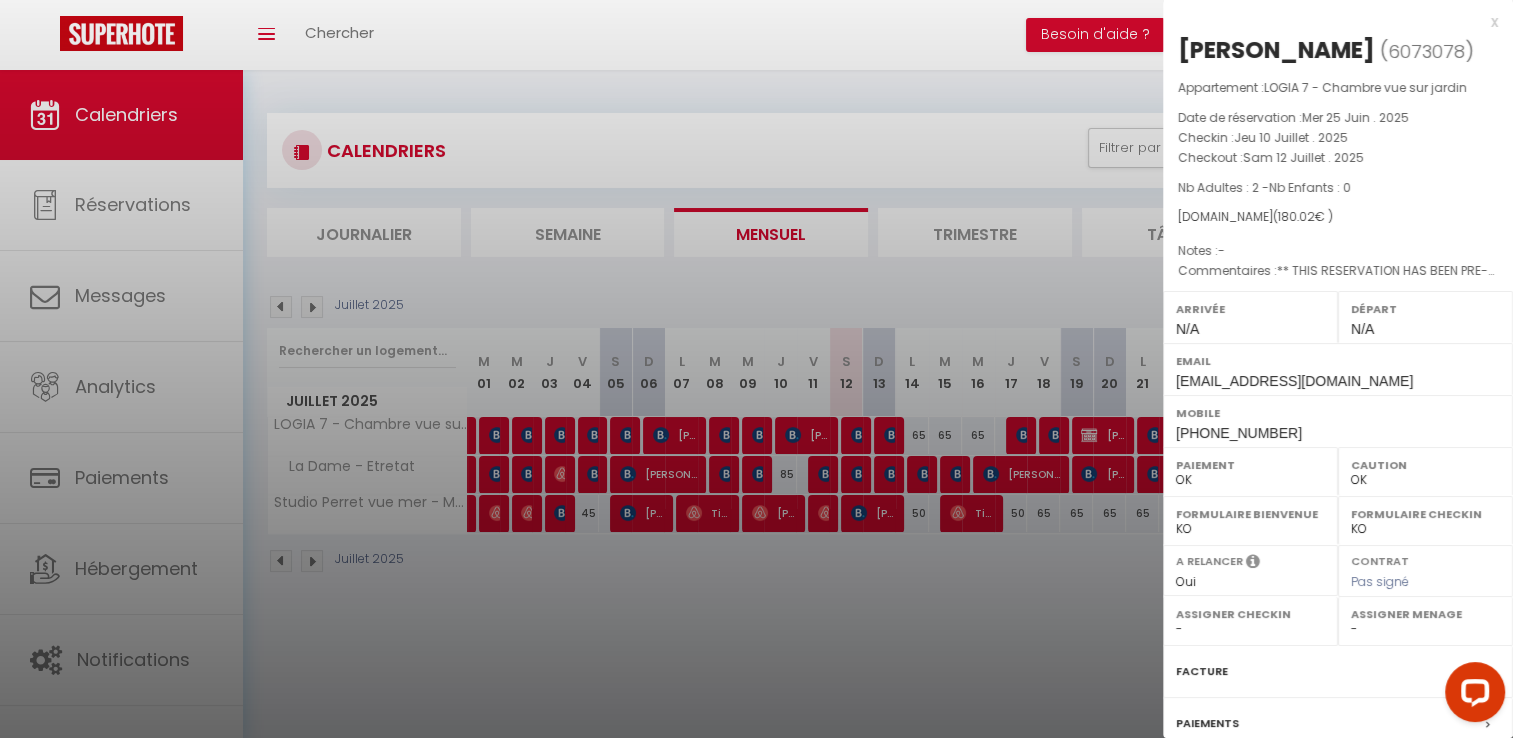 click at bounding box center [756, 369] 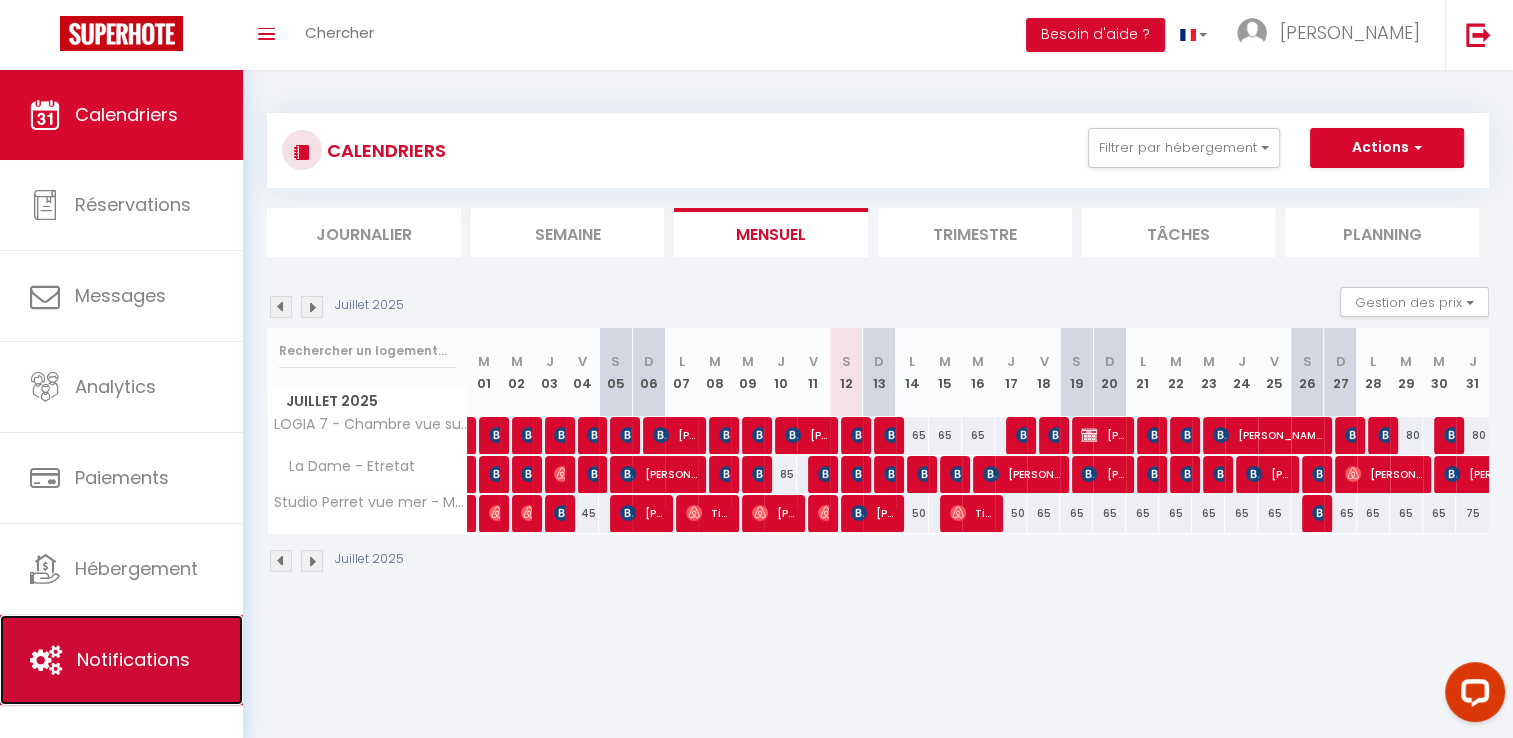 click on "Notifications" at bounding box center [121, 660] 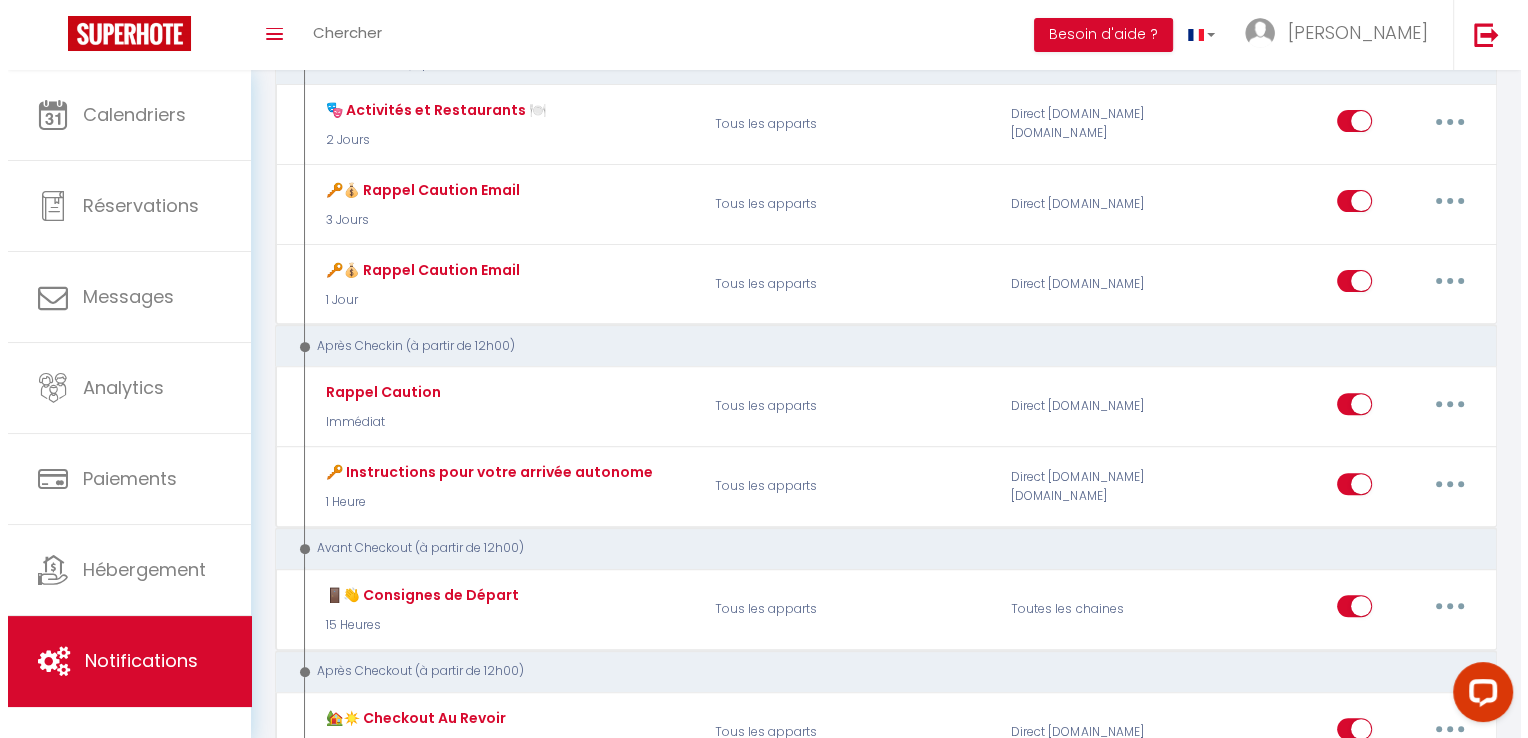 scroll, scrollTop: 626, scrollLeft: 0, axis: vertical 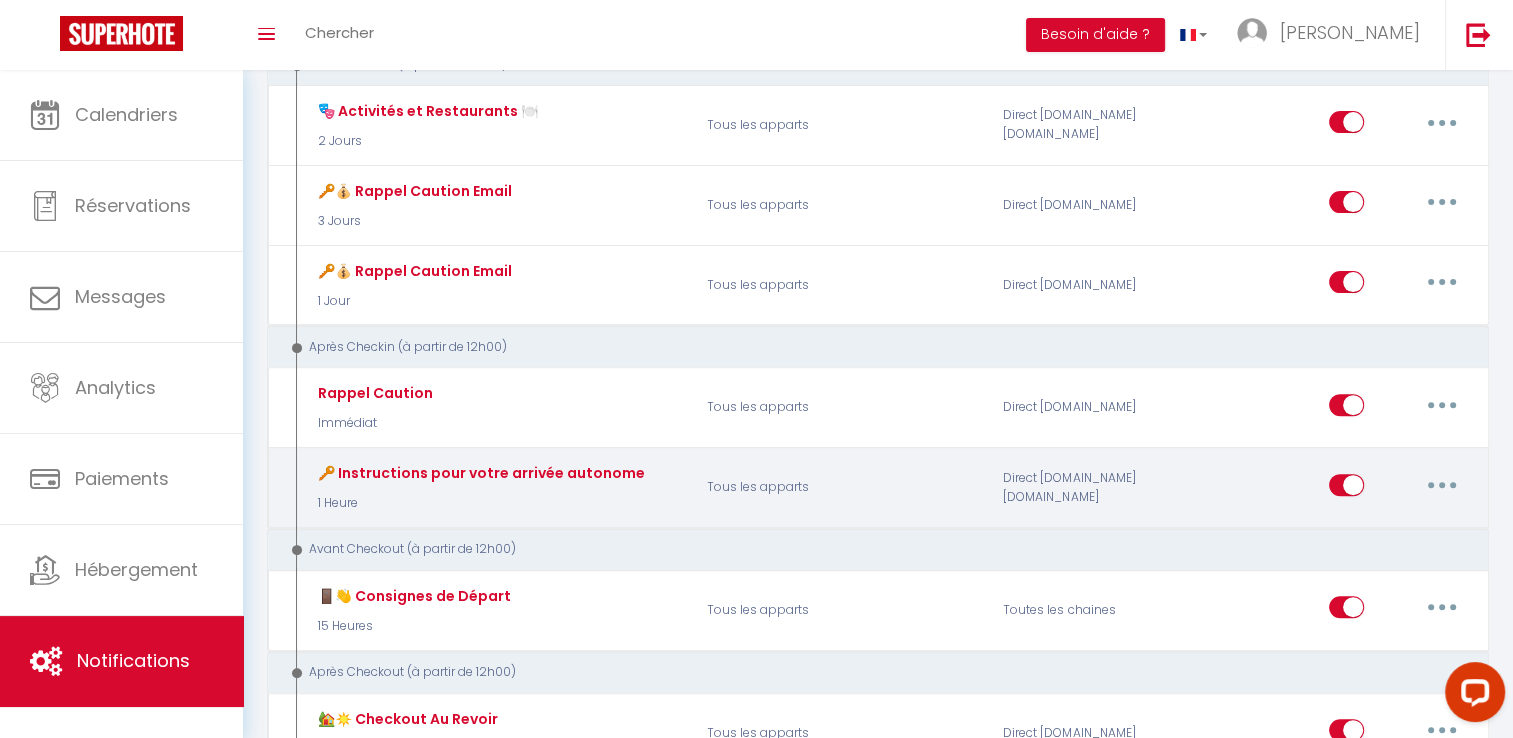 click at bounding box center (1442, 485) 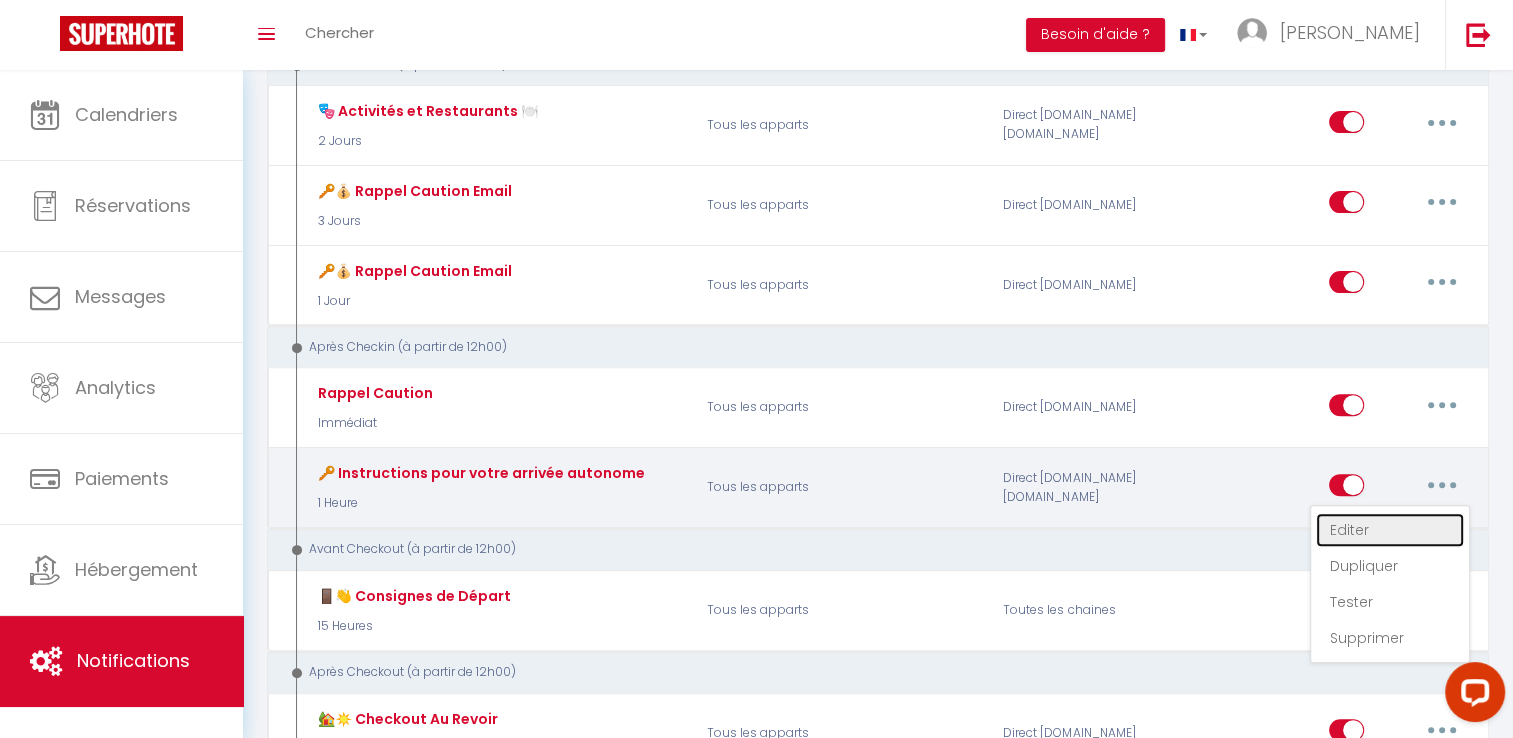 click on "Editer" at bounding box center (1390, 530) 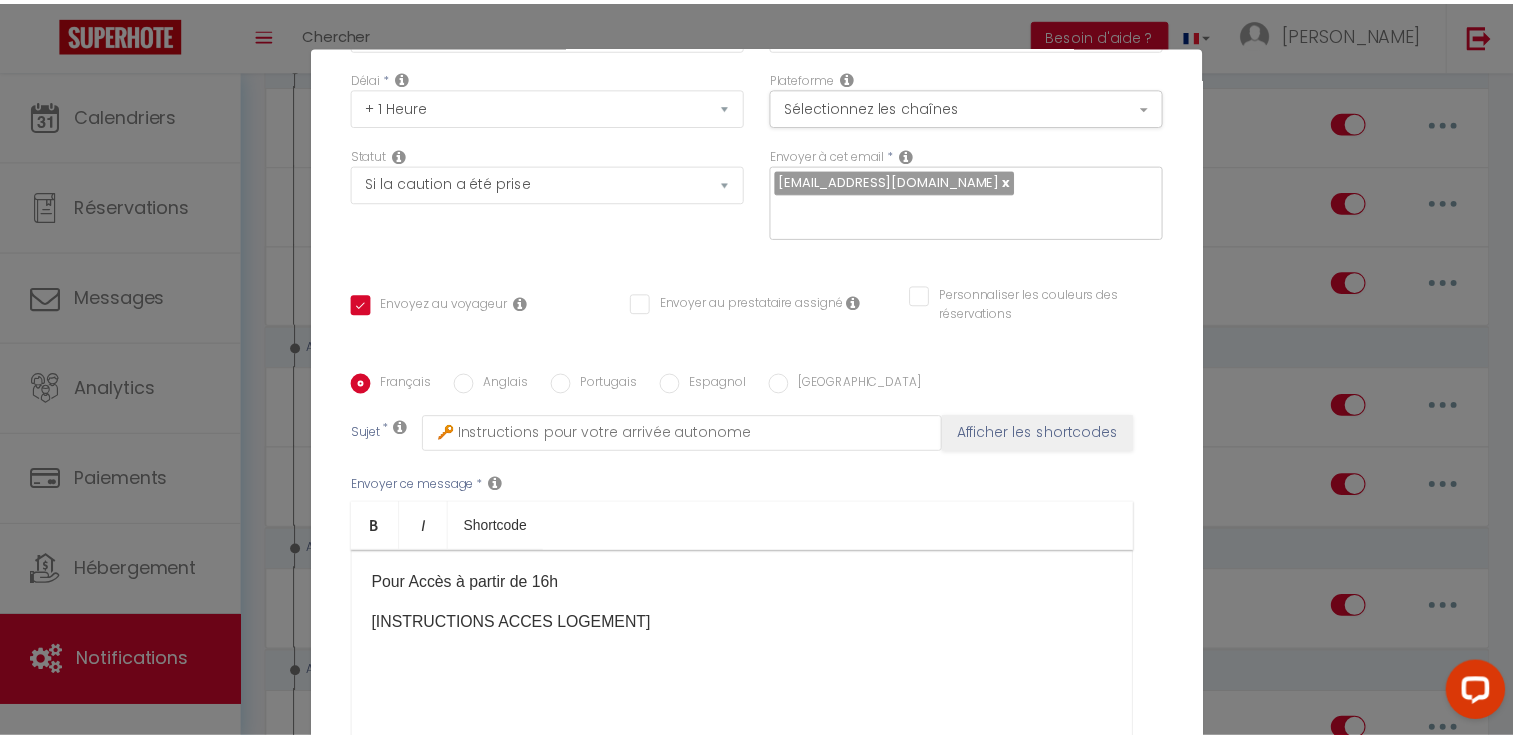 scroll, scrollTop: 0, scrollLeft: 0, axis: both 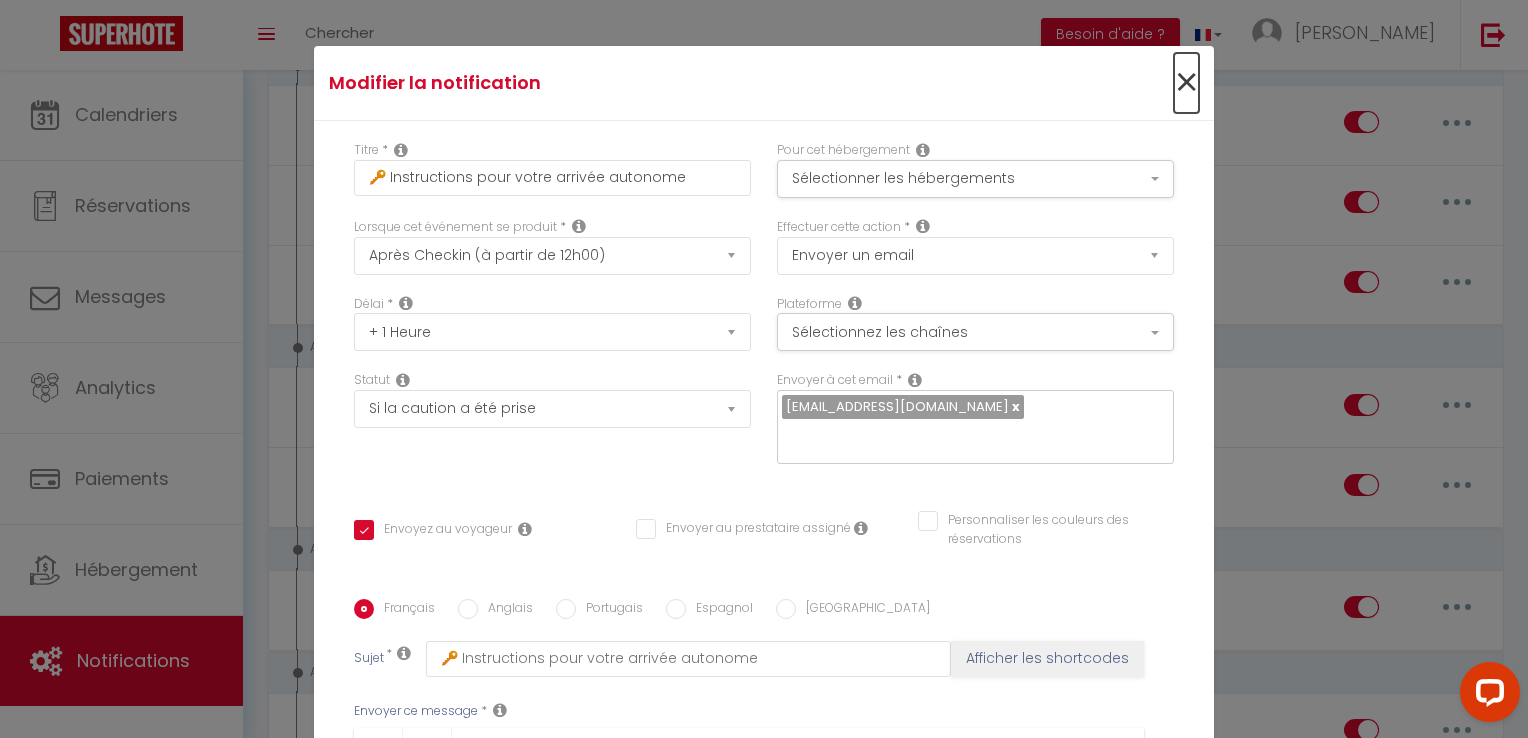 click on "×" at bounding box center (1186, 83) 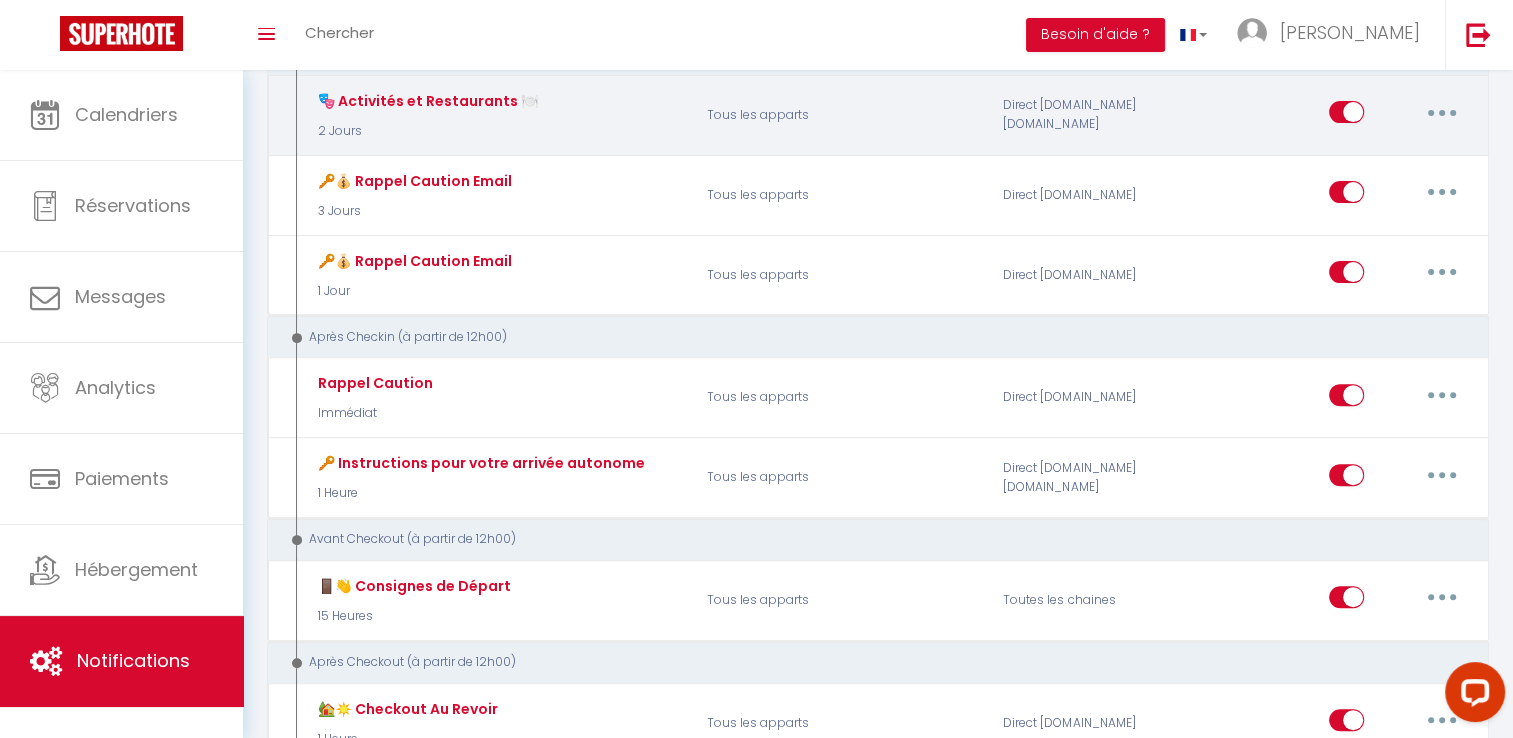 scroll, scrollTop: 680, scrollLeft: 0, axis: vertical 